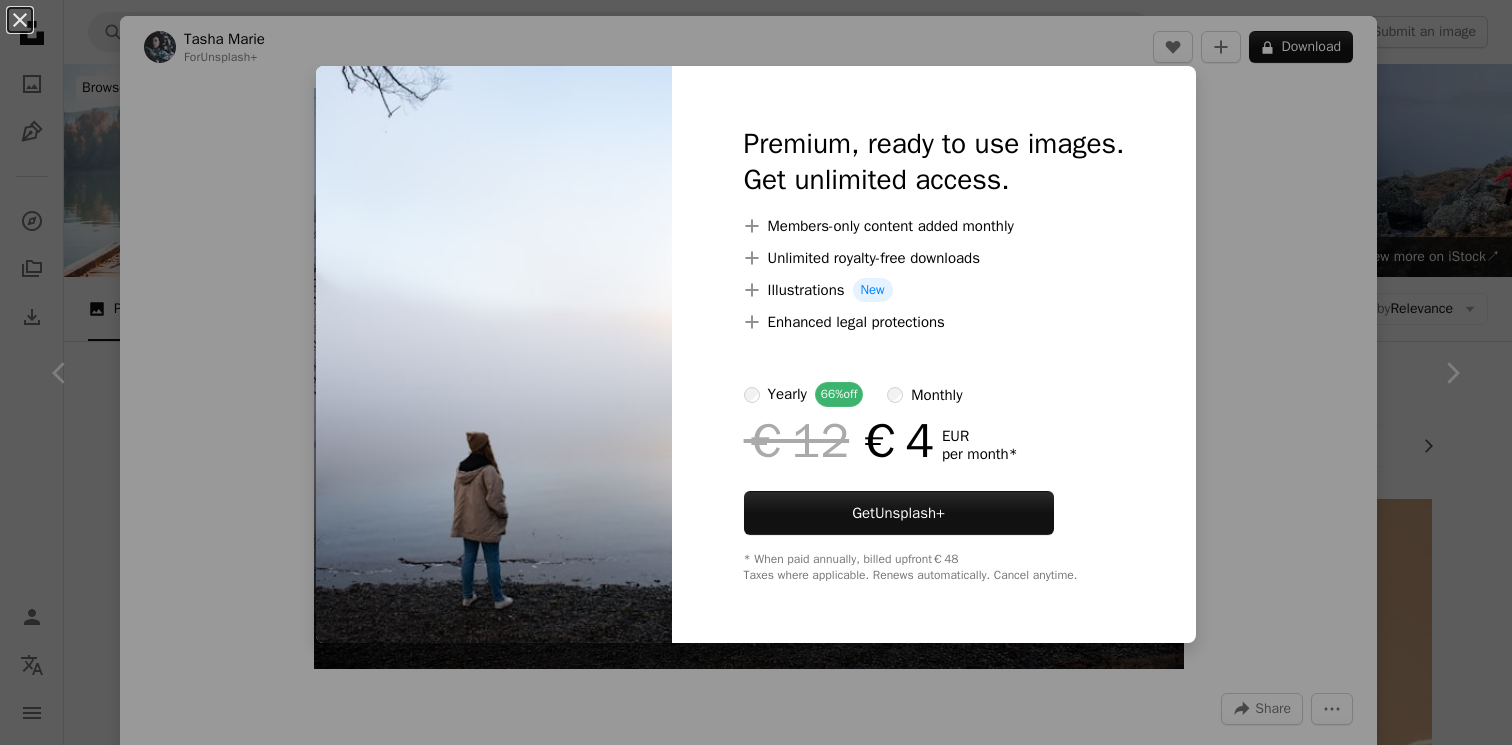 scroll, scrollTop: 1079, scrollLeft: 0, axis: vertical 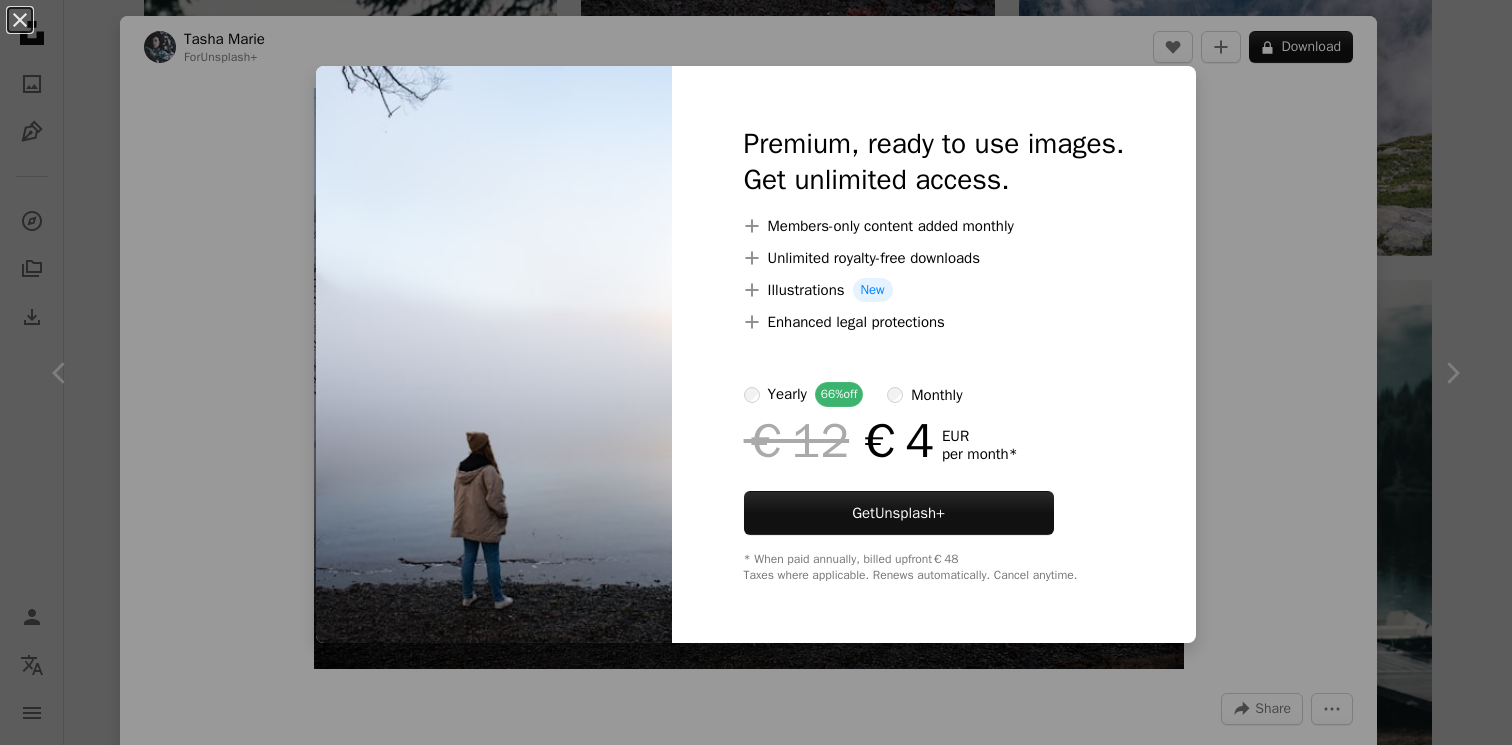 click on "An X shape Premium, ready to use images. Get unlimited access. A plus sign Members-only content added monthly A plus sign Unlimited royalty-free downloads A plus sign Illustrations  New A plus sign Enhanced legal protections yearly 66%  off monthly €12   €4 EUR per month * Get  Unsplash+ * When paid annually, billed upfront  €48 Taxes where applicable. Renews automatically. Cancel anytime." at bounding box center [756, 372] 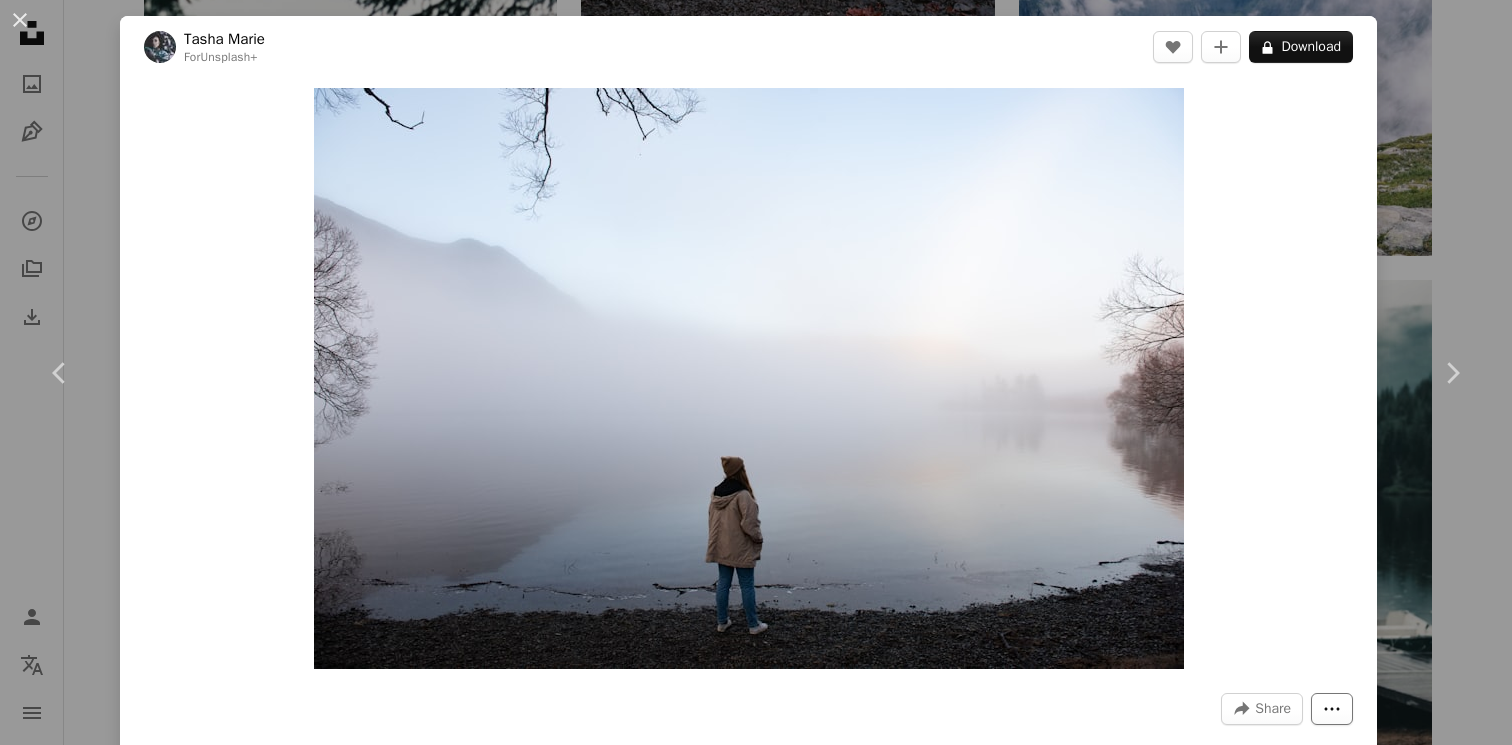 click on "More Actions" at bounding box center (1332, 709) 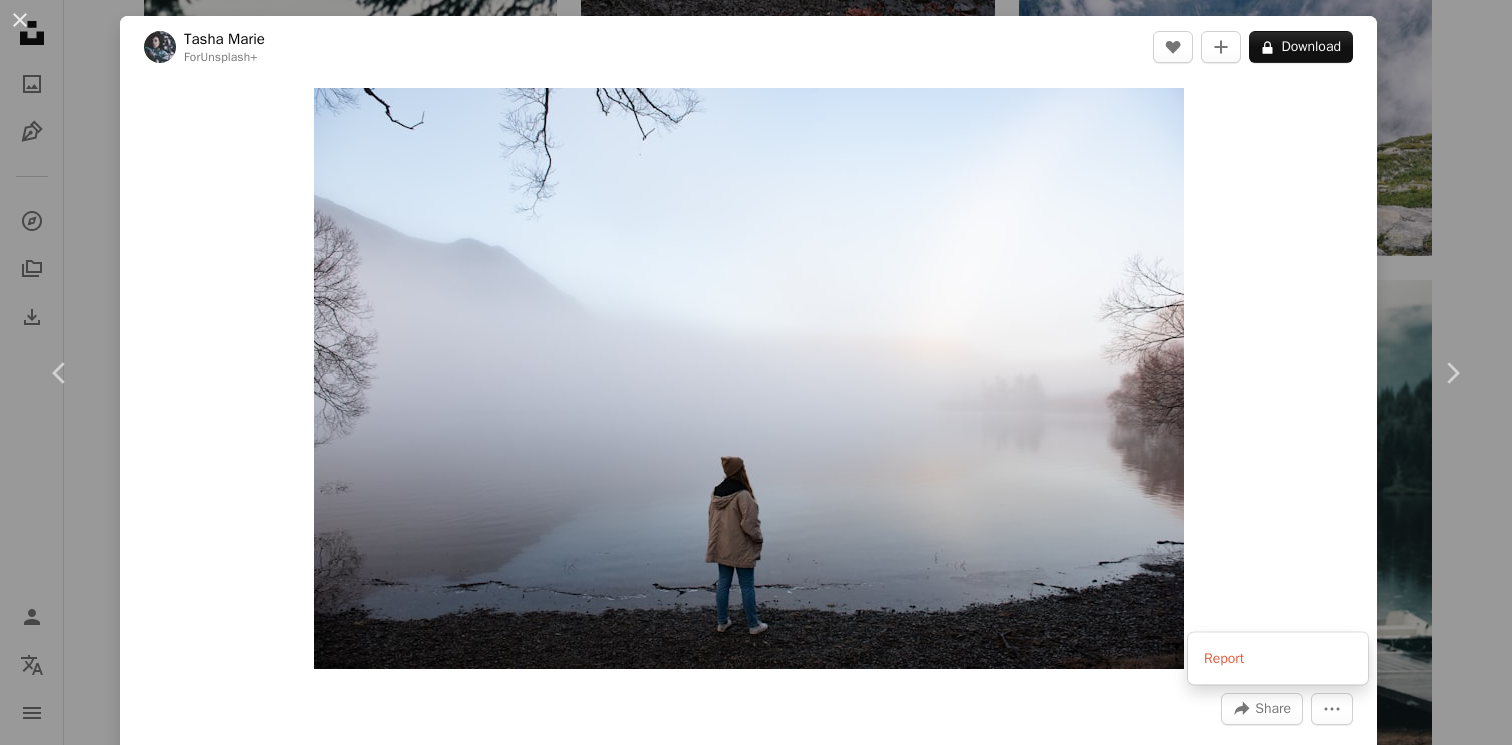 click on "An X shape Chevron left Chevron right [FIRST] [LAST] For Unsplash+ A heart A plus sign A lock Download Zoom in A forward-right arrow Share More Actions Calendar outlined Published on [DATE] Safety Licensed under the Unsplash+ License beach texture sunset sun cloud lake new zealand sand waves walking silhouette fog reflection coast mist dramatic wet Public domain images From this series Chevron right Plus sign for Unsplash+ Plus sign for Unsplash+ Plus sign for Unsplash+ Plus sign for Unsplash+ Plus sign for Unsplash+ Plus sign for Unsplash+ Plus sign for Unsplash+ Plus sign for Unsplash+ Plus sign for Unsplash+ Plus sign for Unsplash+ Related images Plus sign for Unsplash+ A heart A plus sign Unsplash+ Community For Unsplash+ A lock Download Plus sign for Unsplash+ A heart A plus sign Unsplash+ Community For Unsplash+ A lock Download Plus sign for Unsplash+ A heart A plus sign [FIRST] [LAST] For Unsplash+ A lock Download Plus sign for Unsplash+ A heart A plus sign [FIRST] [LAST] For Unsplash+ A lock" at bounding box center (756, 372) 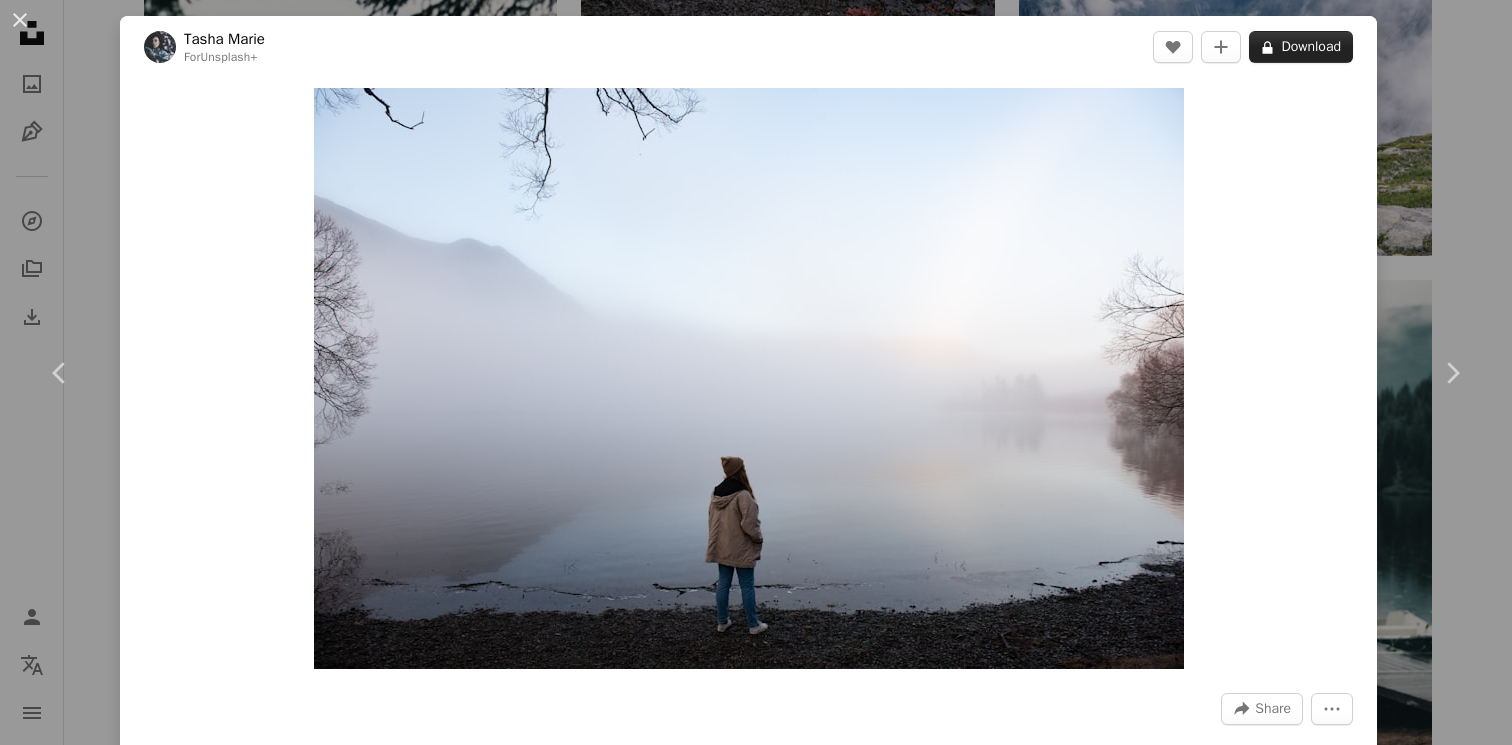 click on "A lock Download" at bounding box center (1301, 47) 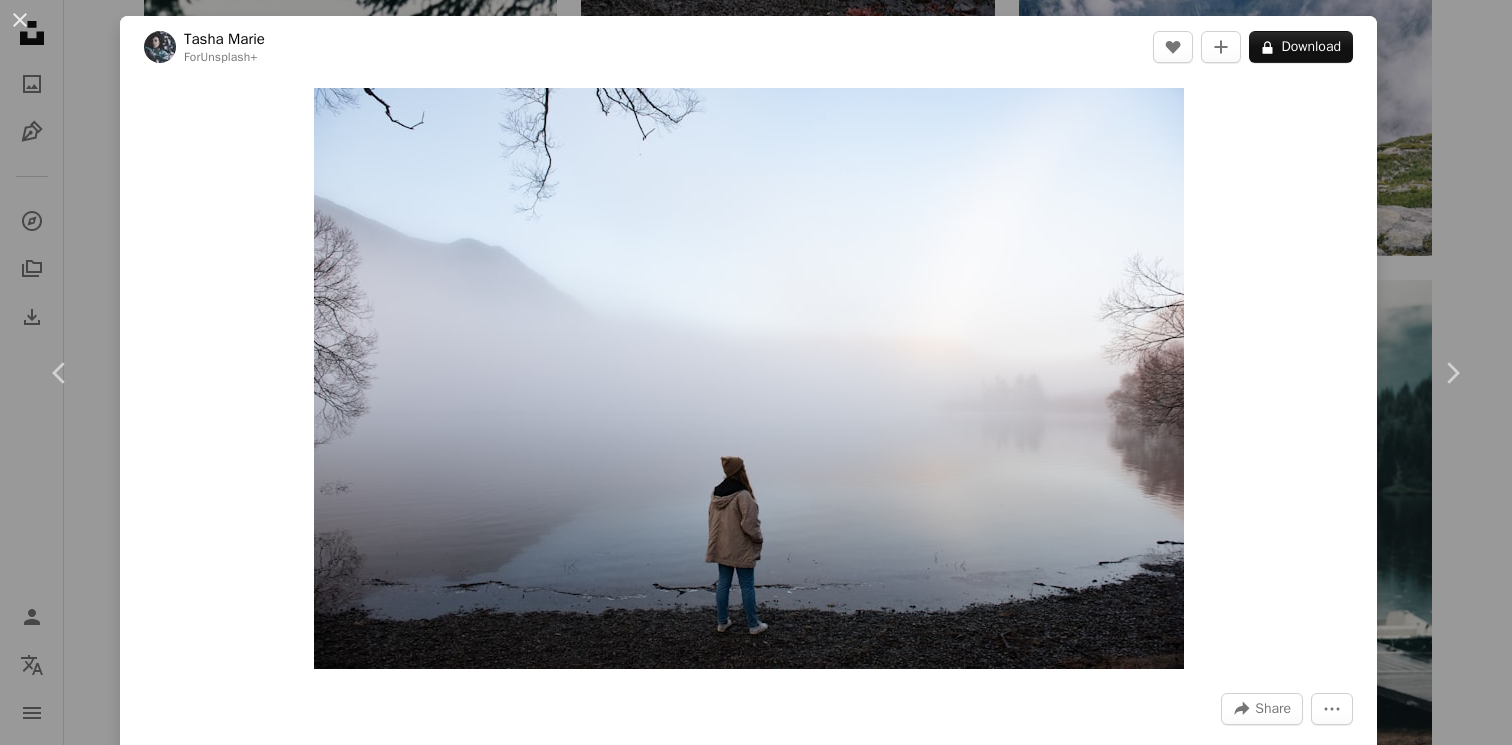 click on "An X shape Premium, ready to use images. Get unlimited access. A plus sign Members-only content added monthly A plus sign Unlimited royalty-free downloads A plus sign Illustrations  New A plus sign Enhanced legal protections yearly 66%  off monthly €12   €4 EUR per month * Get  Unsplash+ * When paid annually, billed upfront  €48 Taxes where applicable. Renews automatically. Cancel anytime." at bounding box center [756, 3552] 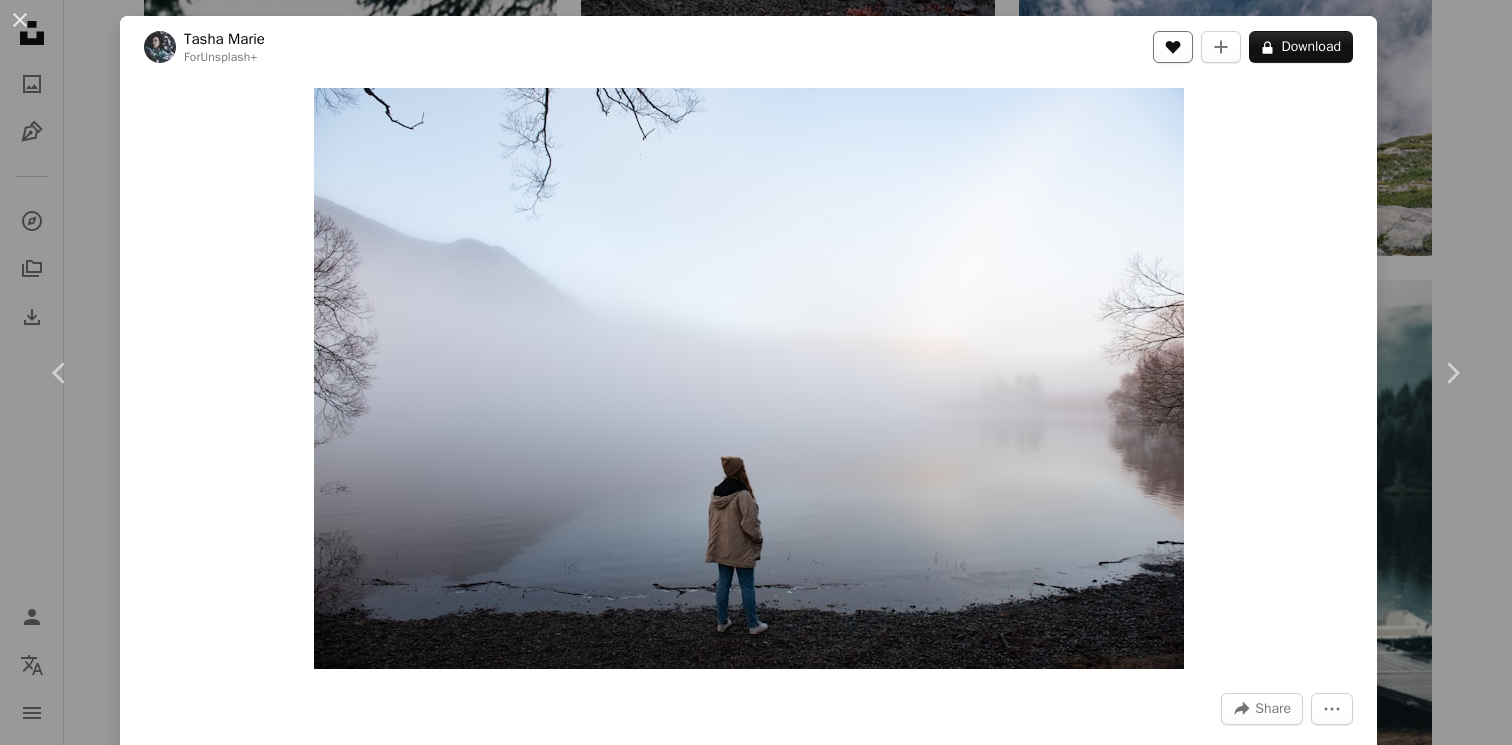 click on "A heart" 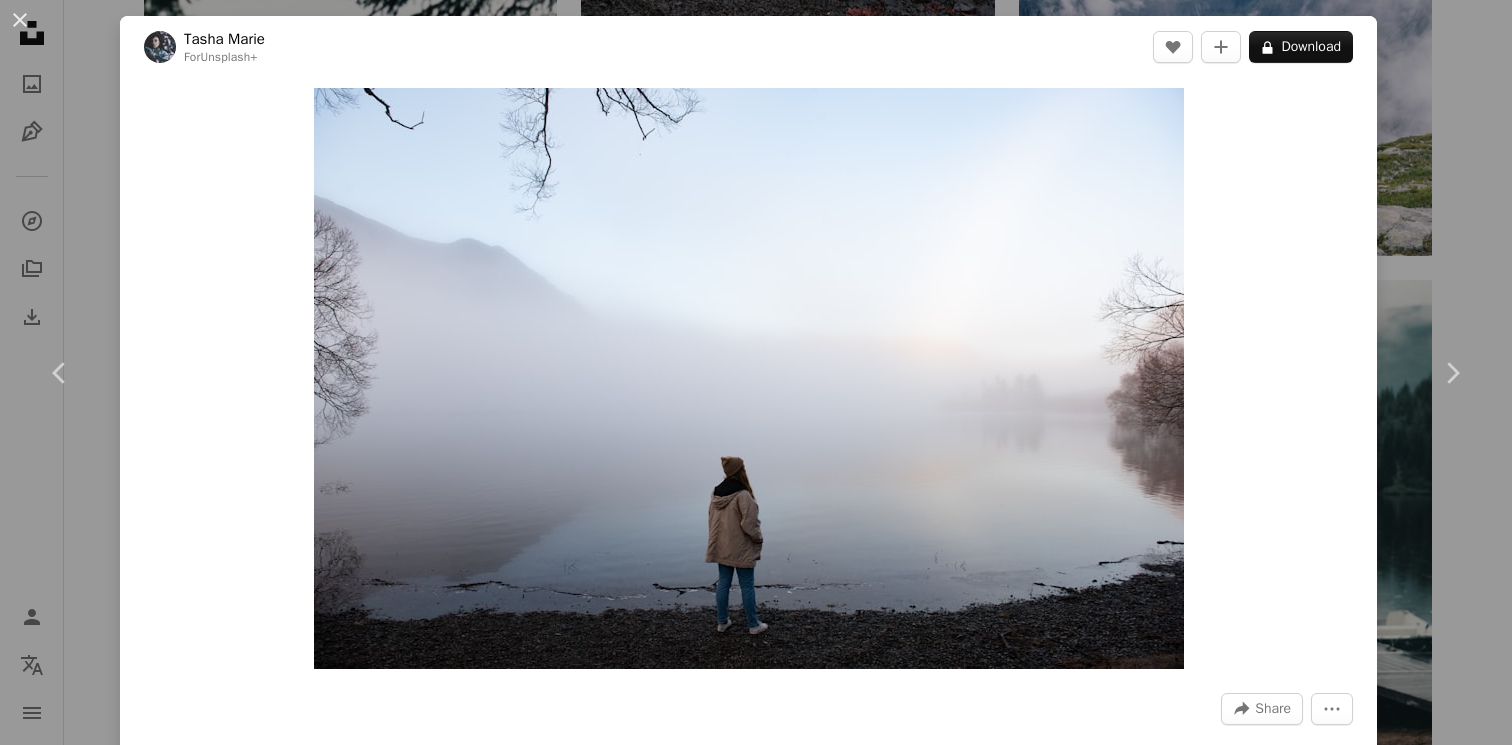 click on "An X shape Join Unsplash Already have an account?  Login First name Last name Email Username  (only letters, numbers and underscores) Password  (min. 8 char) Join By joining, you agree to the  Terms  and  Privacy Policy ." at bounding box center (756, 3552) 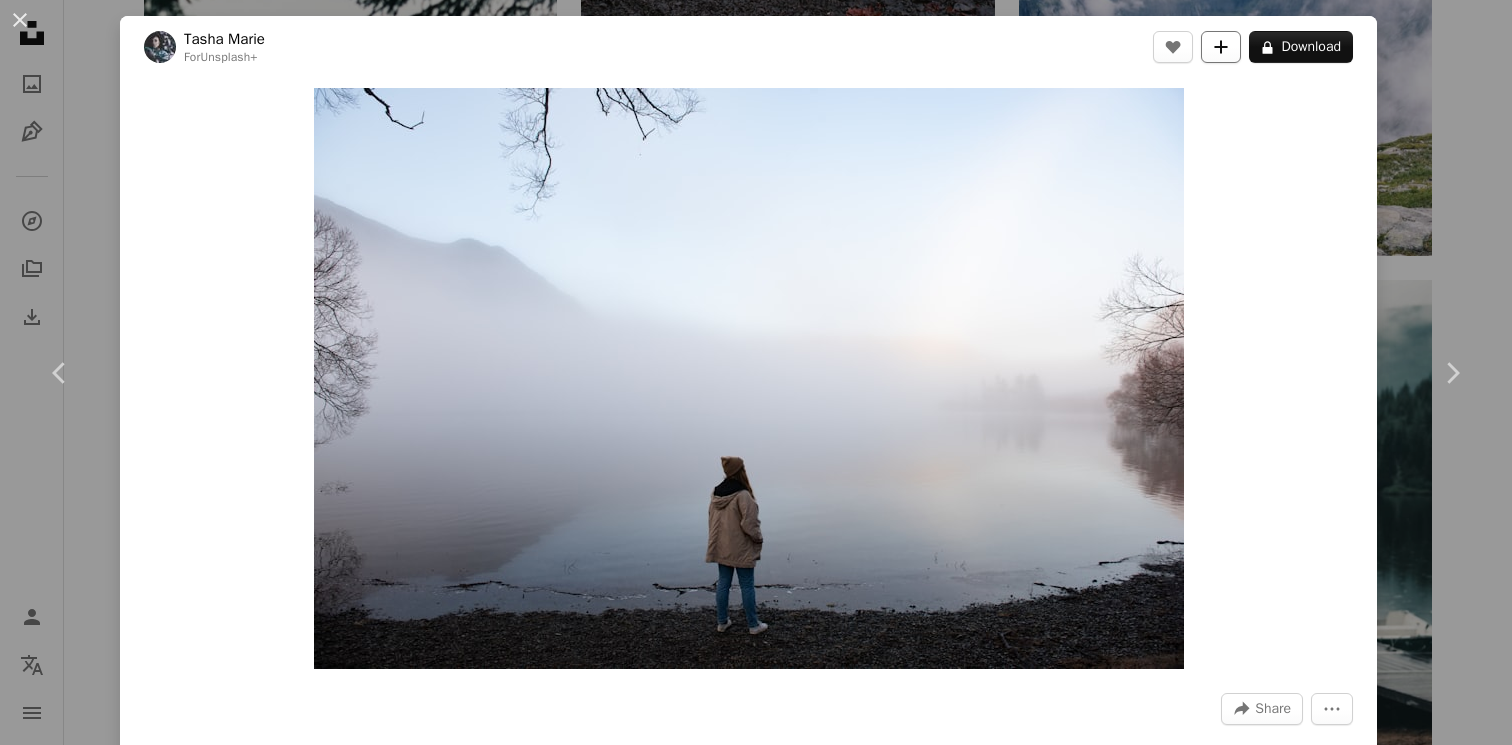 click on "A plus sign" at bounding box center (1221, 47) 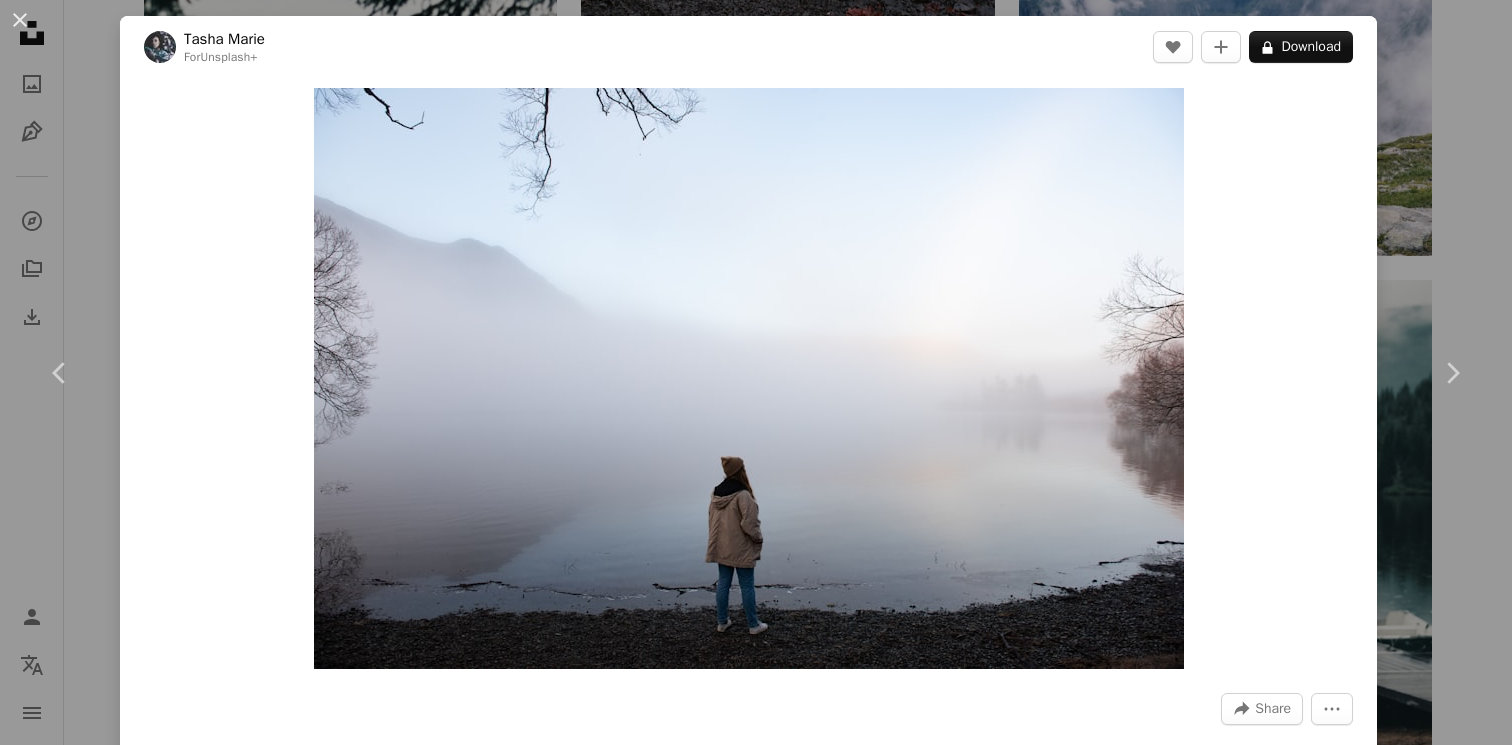 click on "An X shape Join Unsplash Already have an account?  Login First name Last name Email Username  (only letters, numbers and underscores) Password  (min. 8 char) Join By joining, you agree to the  Terms  and  Privacy Policy ." at bounding box center (756, 3552) 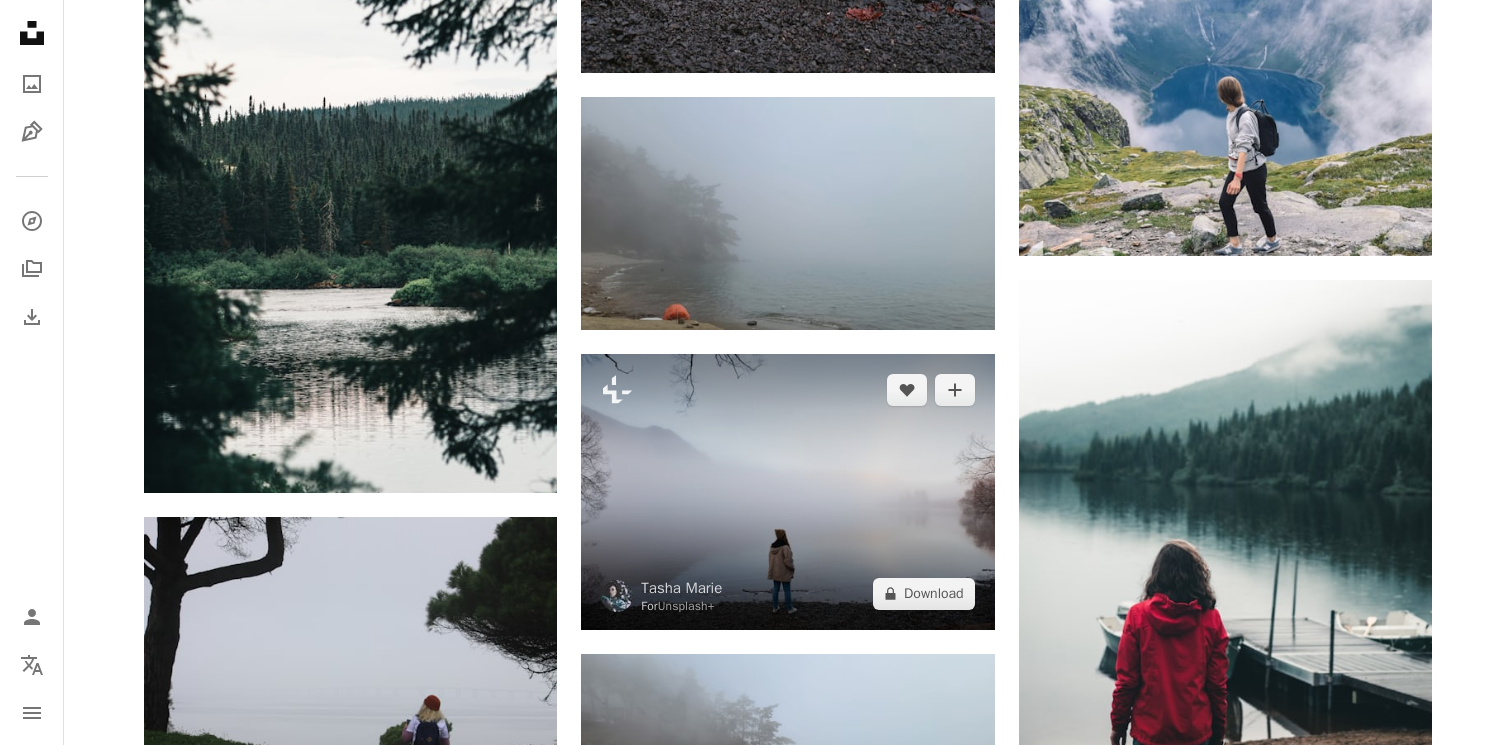 click at bounding box center (787, 492) 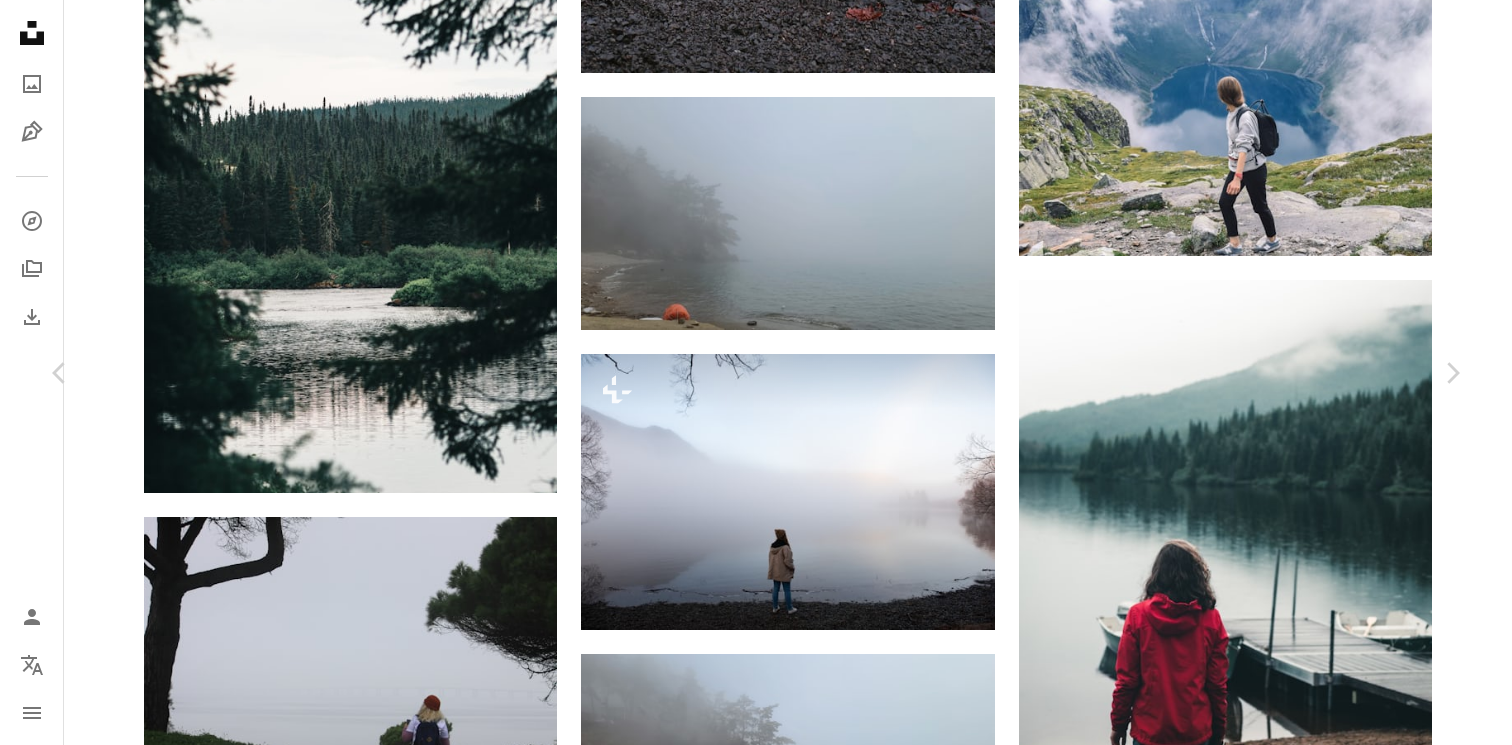 click on "A plus sign" at bounding box center [1221, 3227] 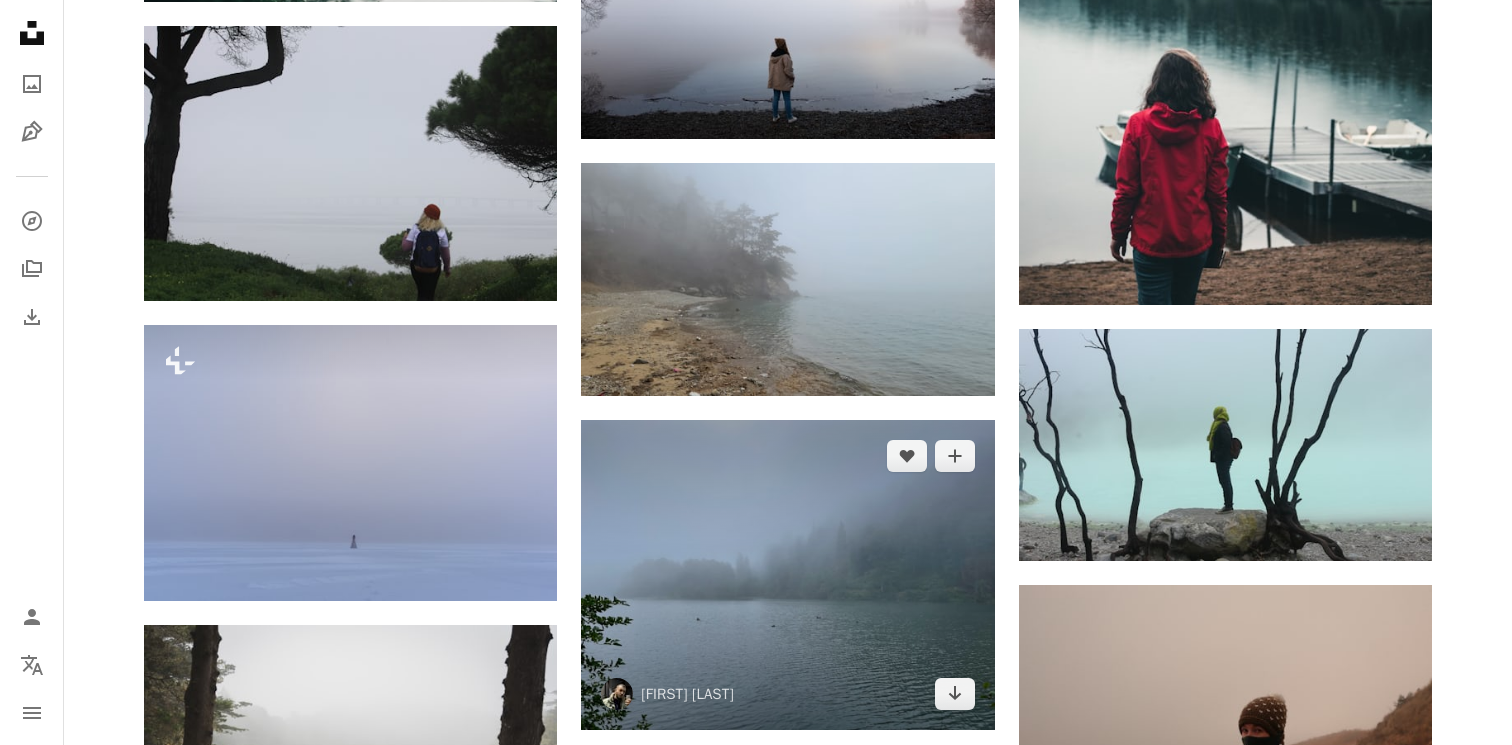 scroll, scrollTop: 1568, scrollLeft: 0, axis: vertical 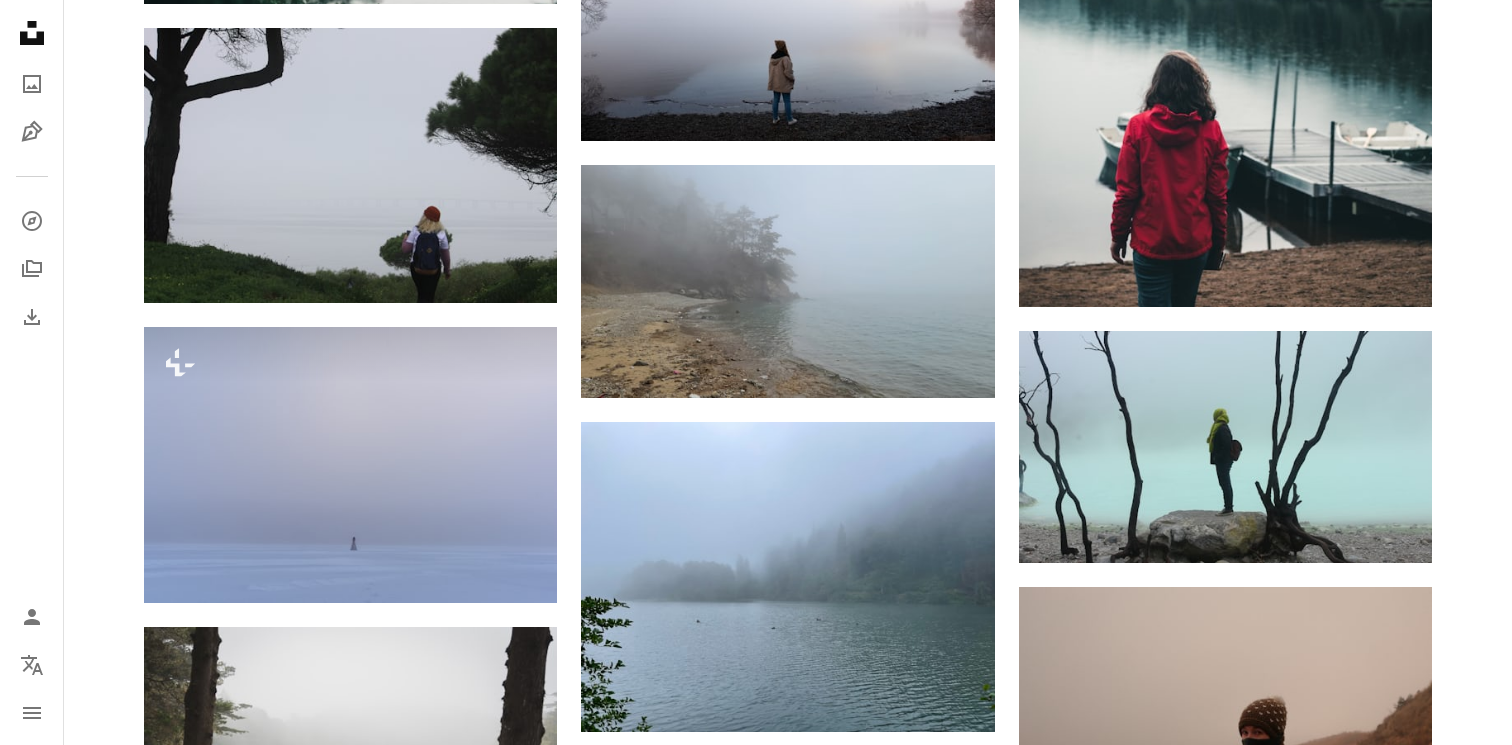 click at bounding box center [1225, 1079] 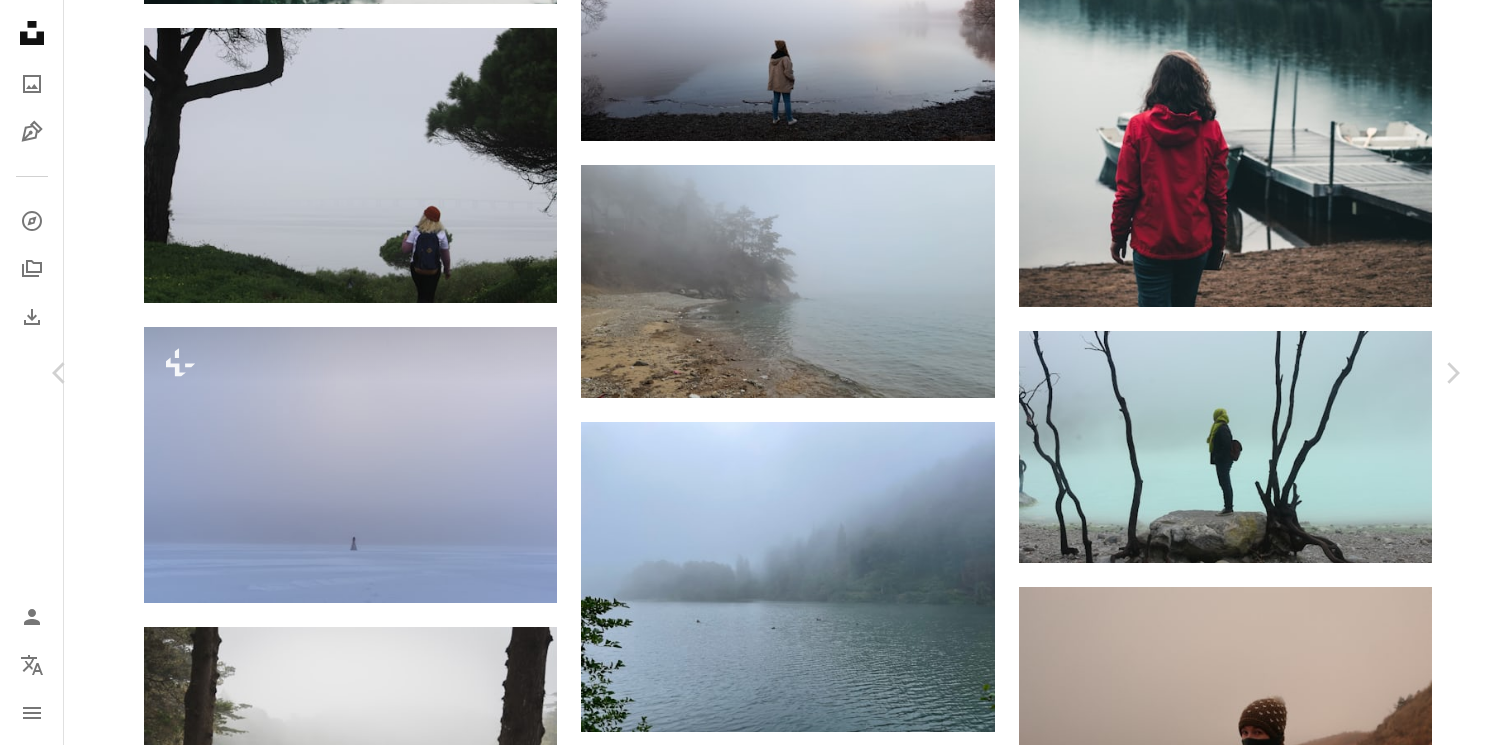 click on "An X shape Chevron left Chevron right [FIRST] [LAST] Available for hire A checkmark inside of a circle A heart A plus sign Download free Chevron down Zoom in Views 160,441 Downloads 719 A forward-right arrow Share Info icon Info More Actions Calendar outlined Published on [DATE] Safety Free to use under the Unsplash License human plant grey clothing weather shoe outdoors apparel mist footwear fir abies Free stock photos Browse premium related images on iStock | Save 20% with code UNSPLASH20 View more on iStock ↗ Related images A heart A plus sign [FIRST] [LAST] Arrow pointing down Plus sign for Unsplash+ A heart A plus sign [FIRST] [LAST] For Unsplash+ A lock Download Plus sign for Unsplash+ A heart A plus sign [FIRST] [LAST] For Unsplash+ A lock Download A heart A plus sign [FIRST] [LAST] Available for hire A checkmark inside of a circle Arrow pointing down A heart A plus sign [FIRST] [LAST] Arrow pointing down A heart A plus sign [FIRST] [LAST] Available for hire A checkmark inside of a circle" at bounding box center [756, 5567] 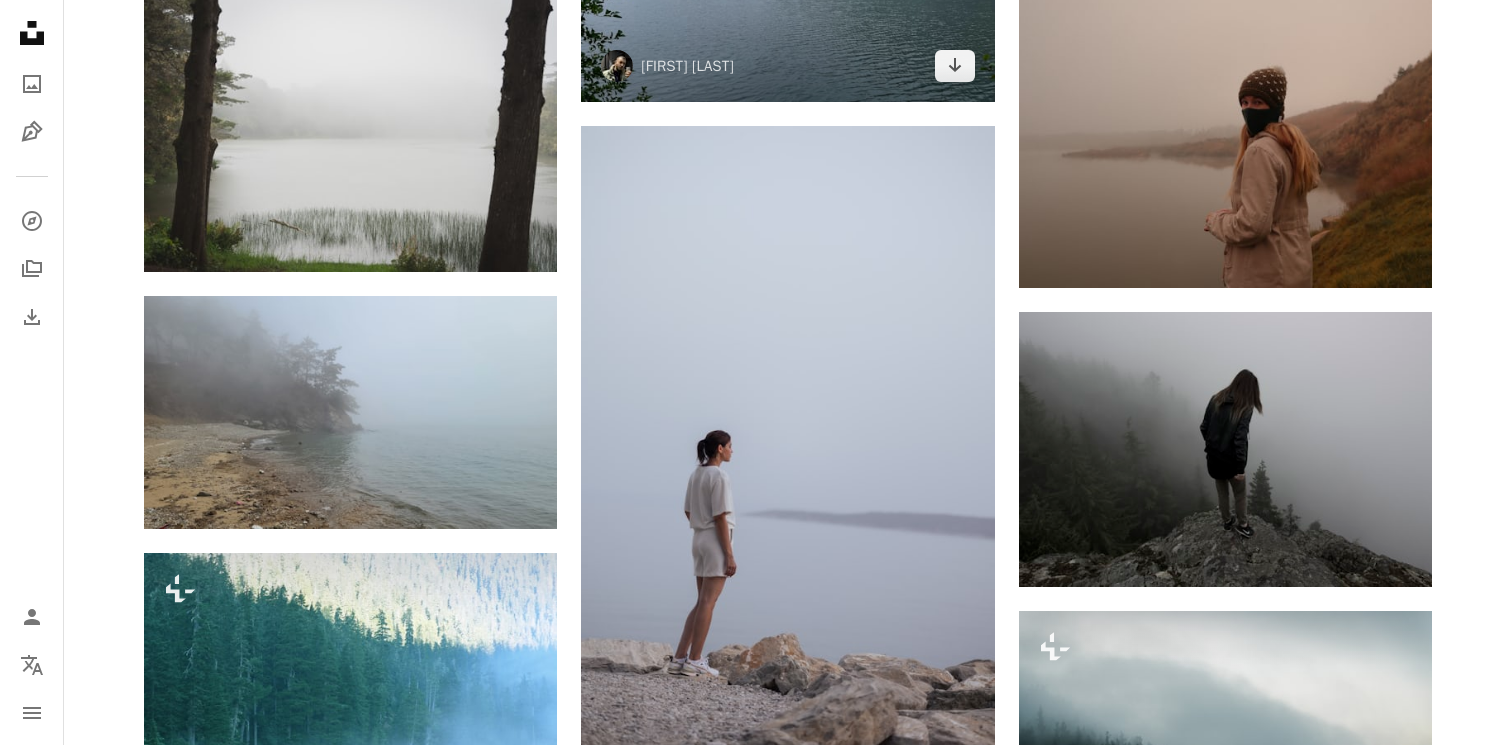 scroll, scrollTop: 2157, scrollLeft: 0, axis: vertical 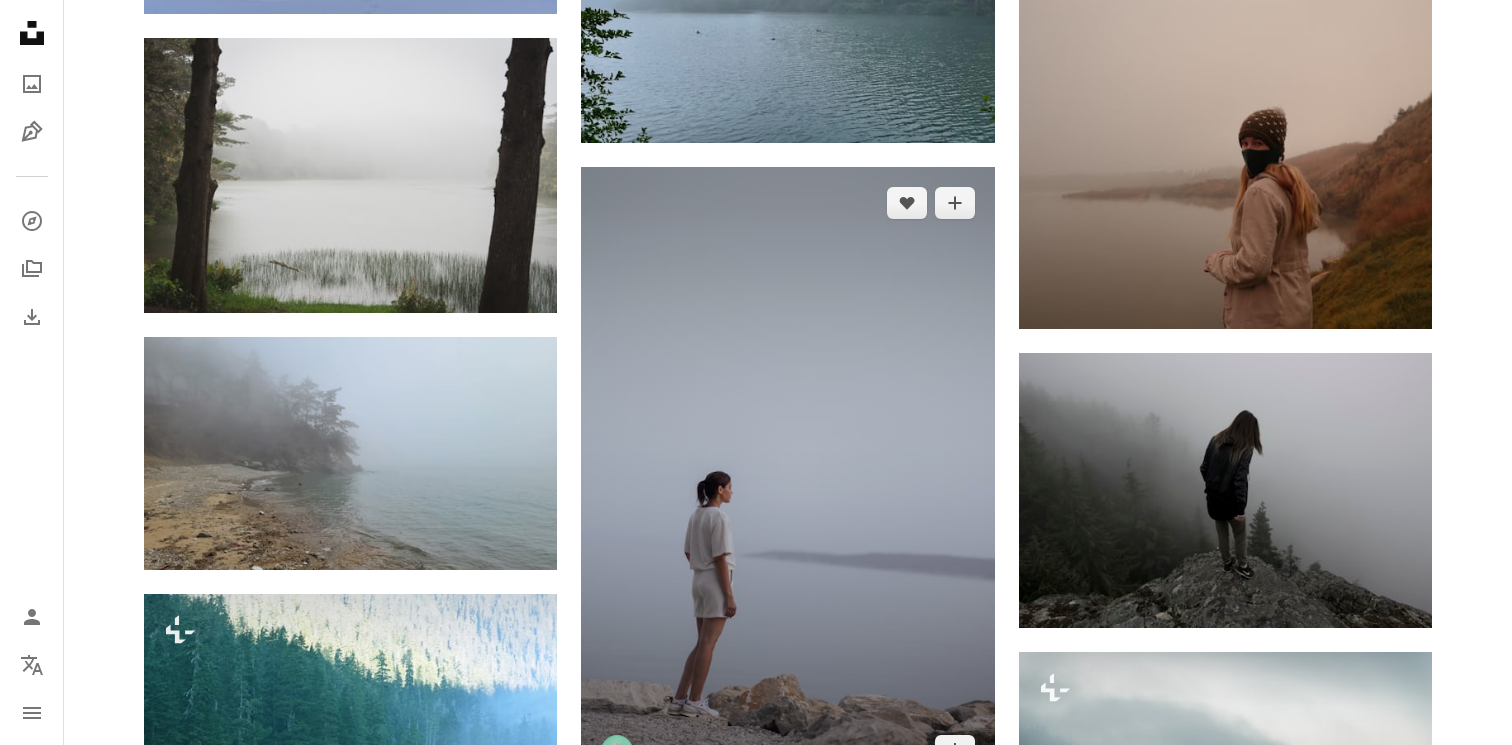click at bounding box center [787, 477] 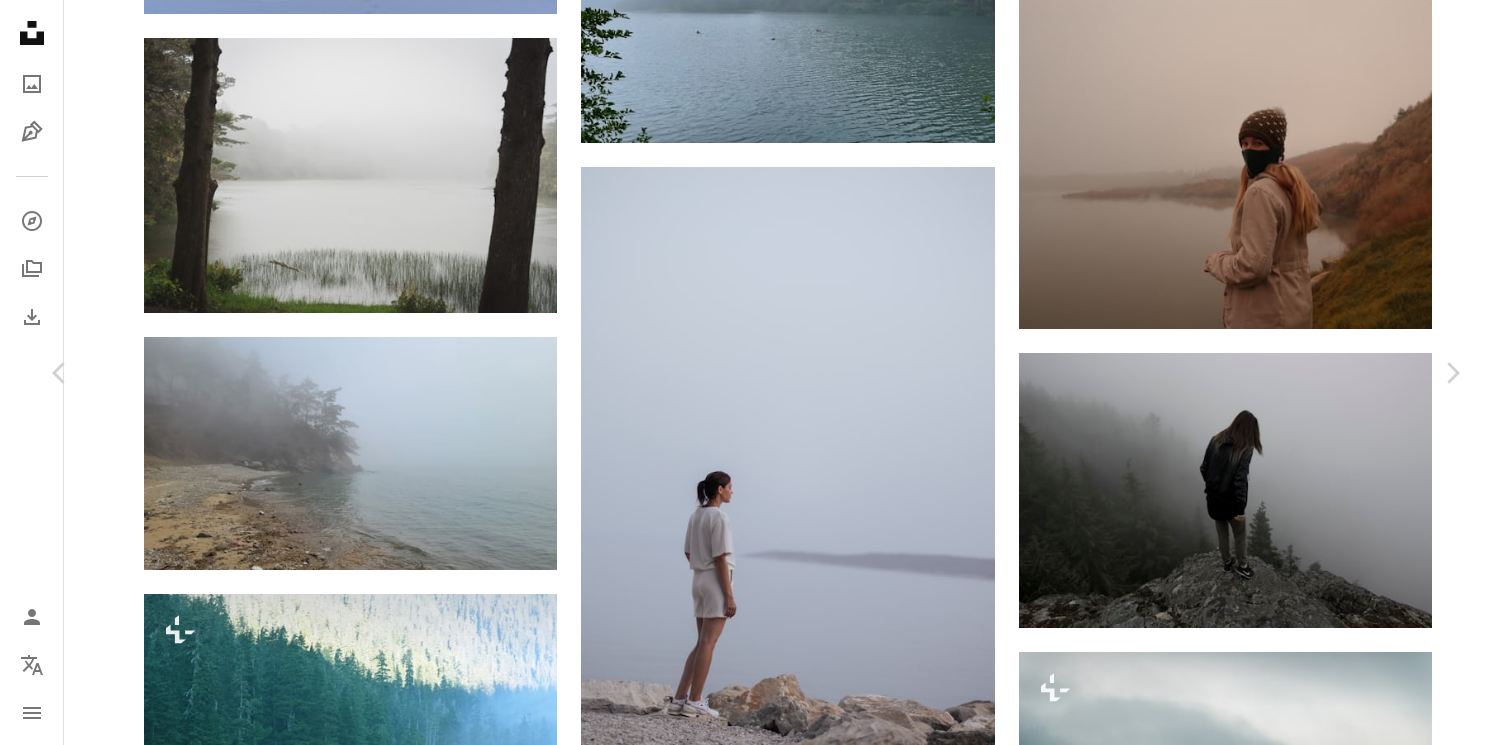 scroll, scrollTop: 333, scrollLeft: 0, axis: vertical 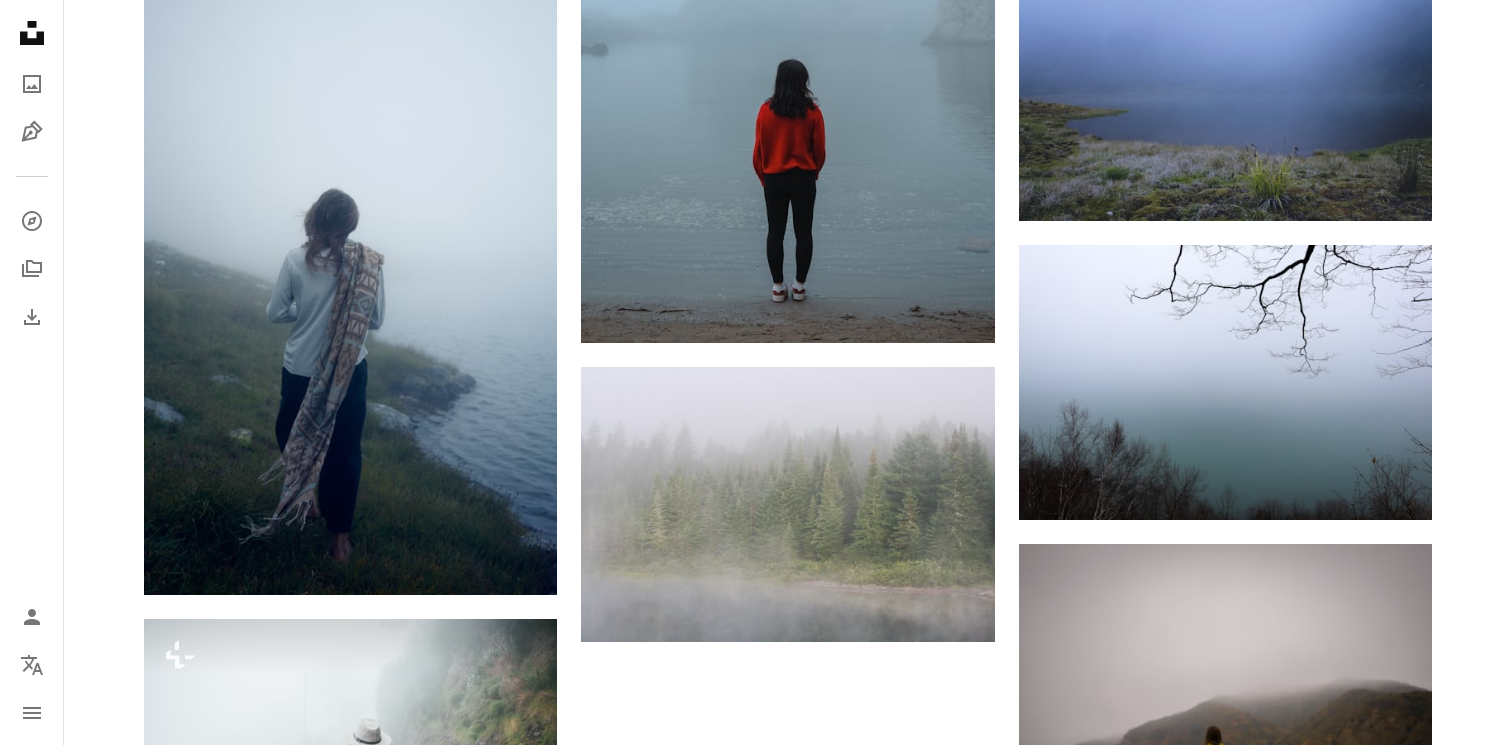 click on "Load more" at bounding box center (788, 1308) 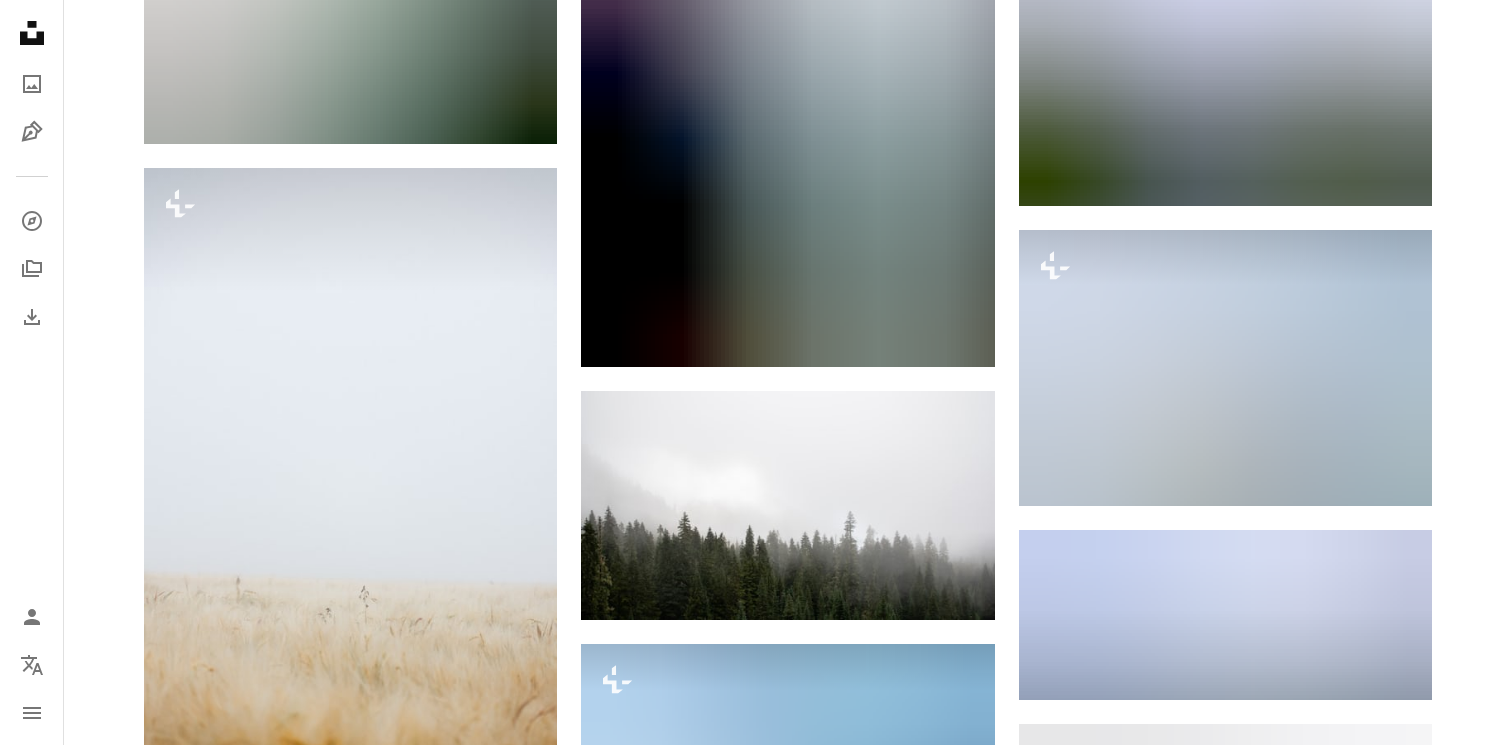 scroll, scrollTop: 59807, scrollLeft: 0, axis: vertical 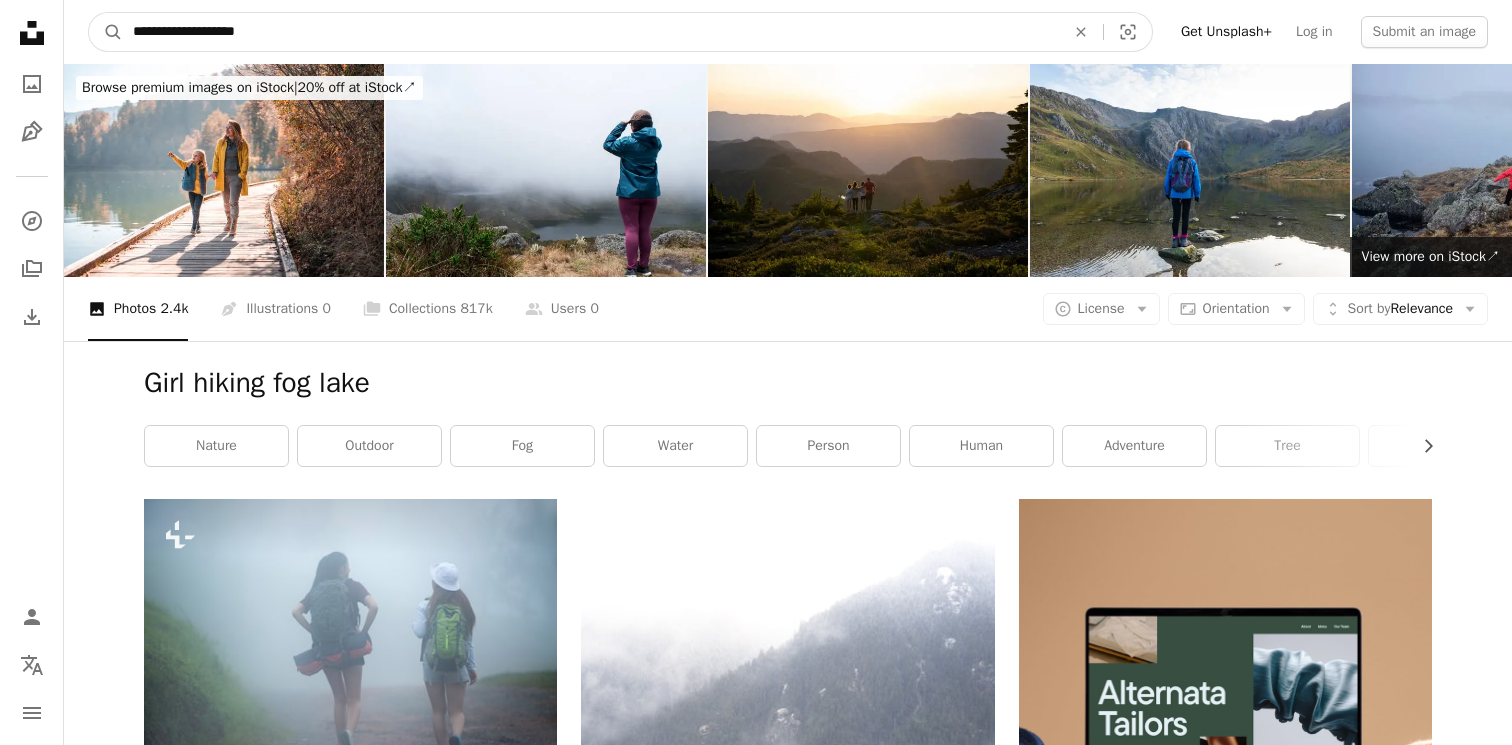 click on "**********" at bounding box center (591, 32) 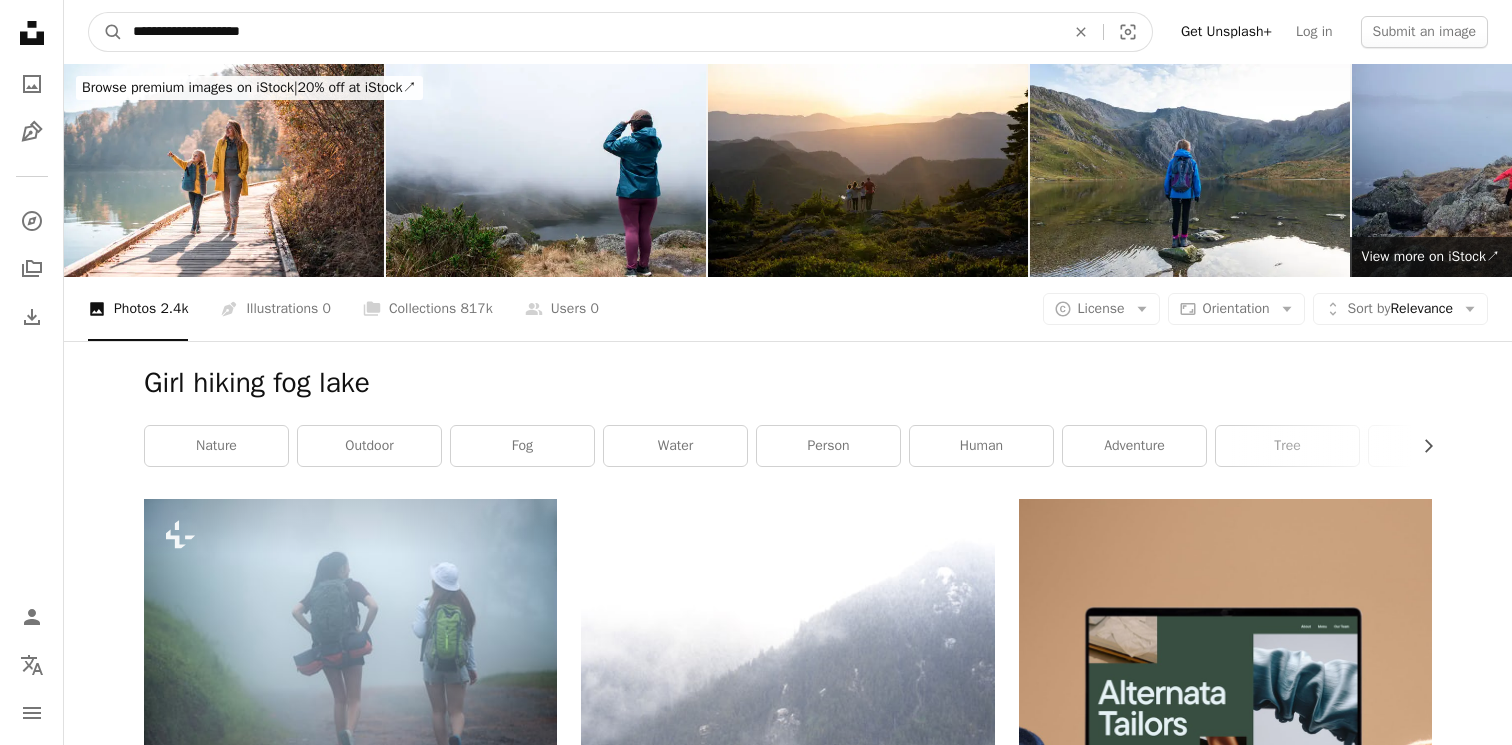 paste on "*******" 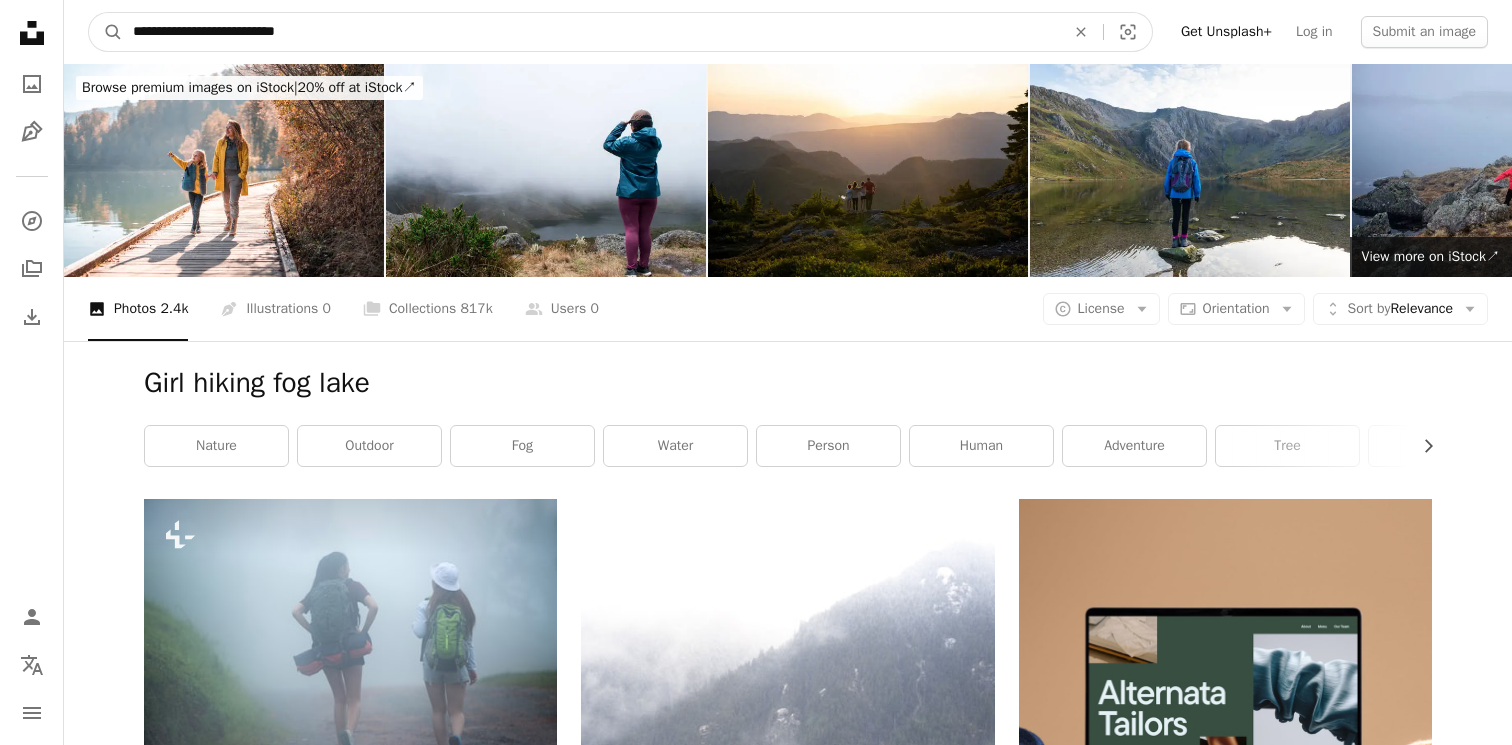 click on "A magnifying glass" at bounding box center [106, 32] 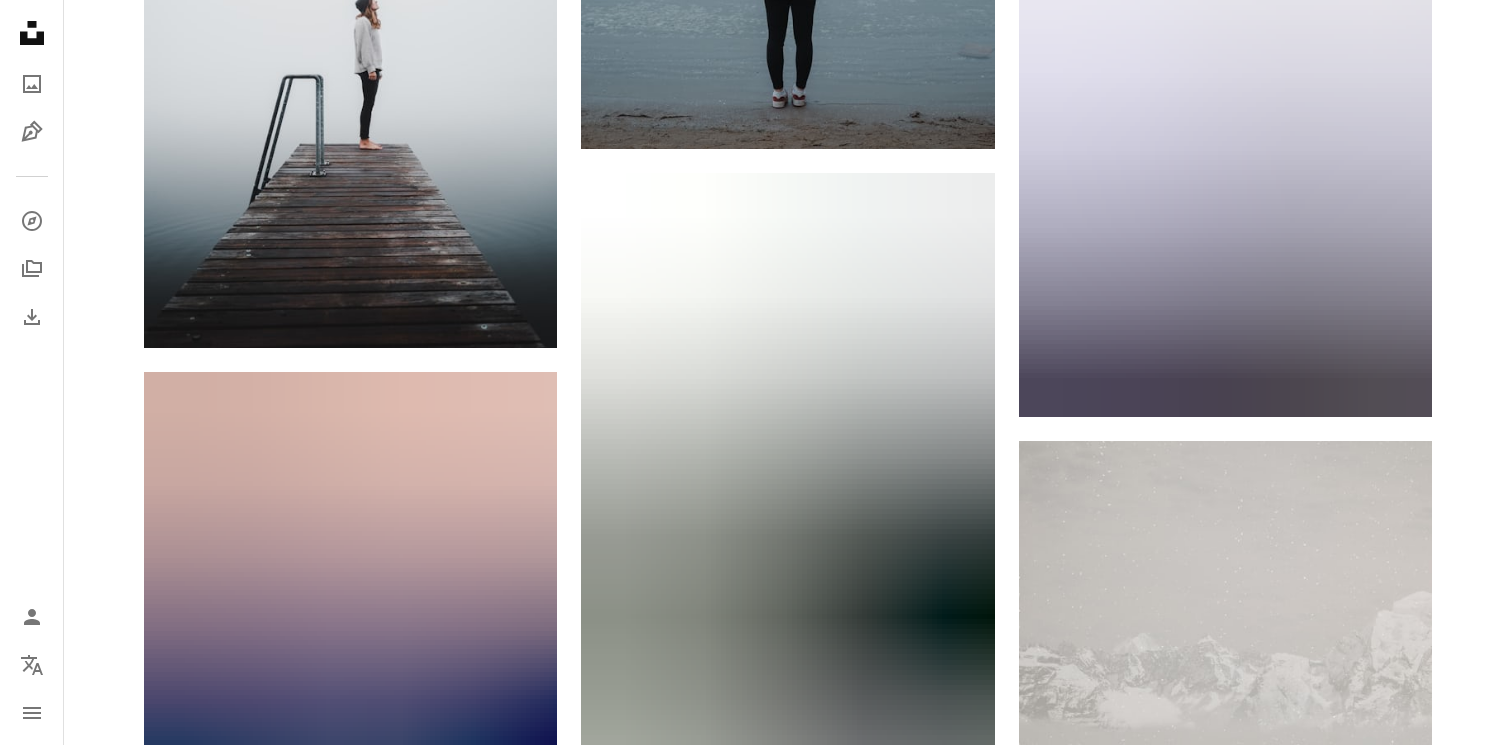 scroll, scrollTop: 2568, scrollLeft: 0, axis: vertical 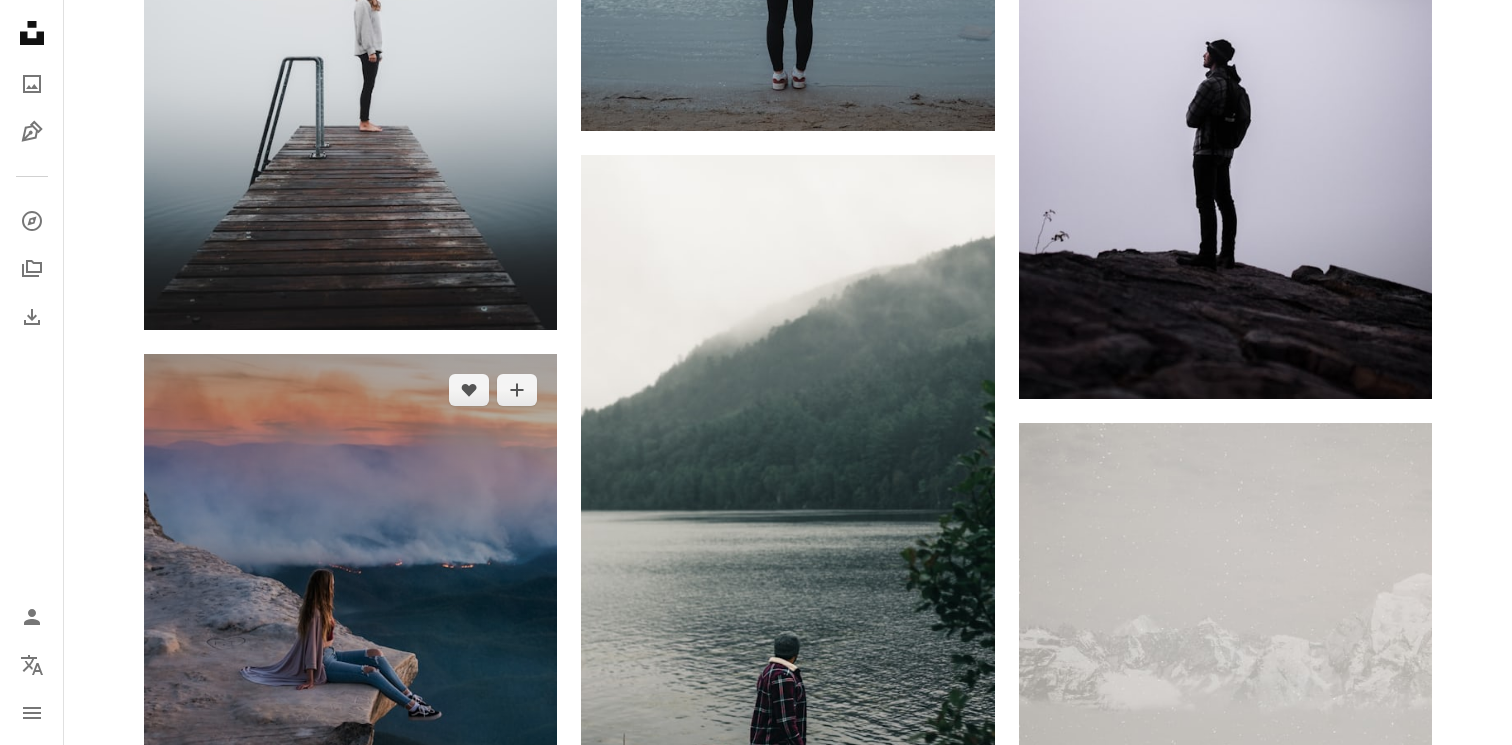 click at bounding box center [350, 645] 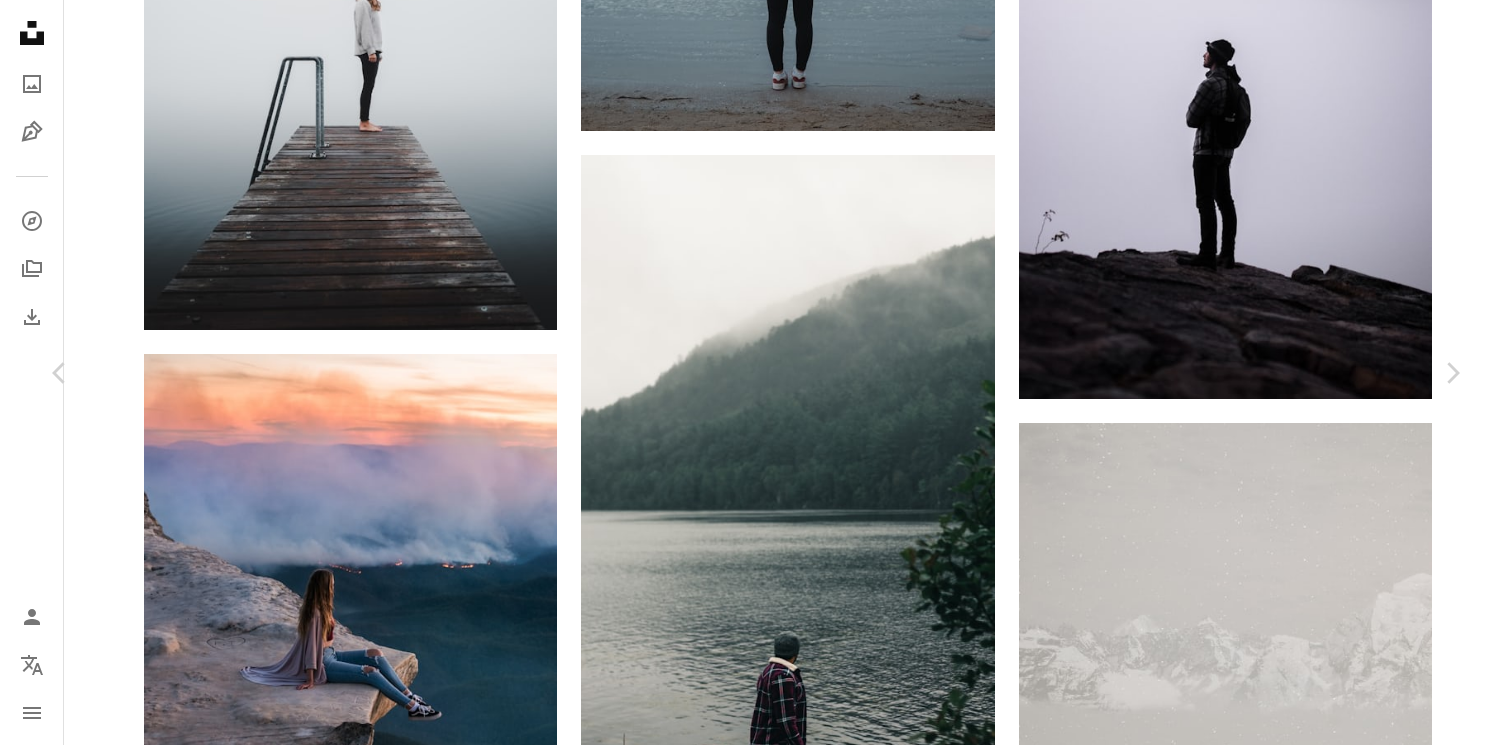 click on "Download free" at bounding box center [1263, 6811] 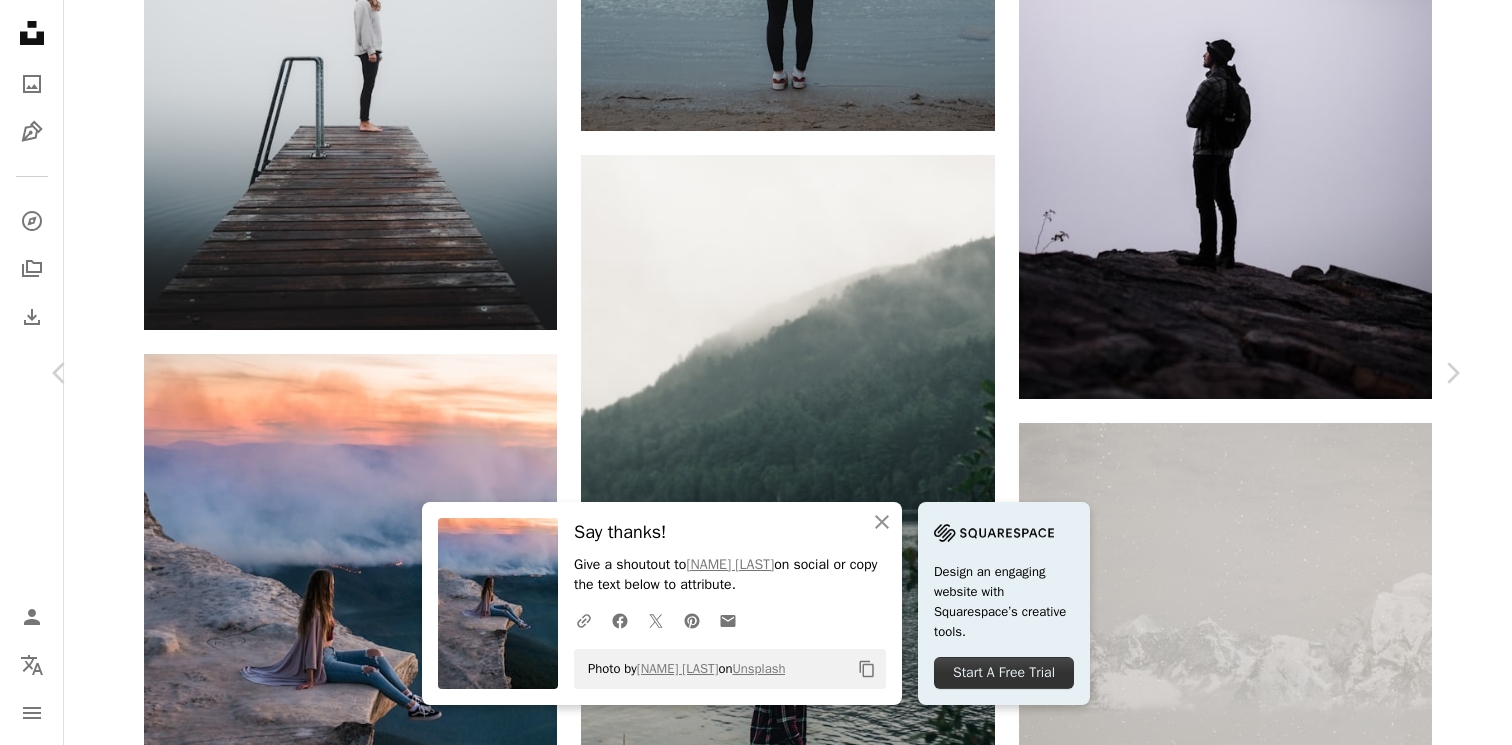 click on "An X shape Chevron left Chevron right An X shape Close Say thanks! Give a shoutout to  Leio McLaren  on social or copy the text below to attribute. A URL sharing icon (chains) Facebook icon X (formerly Twitter) icon Pinterest icon An envelope Photo by  Leio McLaren  on  Unsplash
Copy content Design an engaging website with Squarespace’s creative tools. Start A Free Trial Leio McLaren Available for hire A checkmark inside of a circle A heart A plus sign Download free Chevron down Zoom in Views 1,022,094 Downloads 7,030 Featured in Photos ,  Nature ,  People A forward-right arrow Share Info icon Info More Actions Girl sitting on ledge watching over a forest fire in Australia. A map marker Blue Mountains, New South Wales, Australia Calendar outlined Published on  June 5, 2020 Safety Free to use under the  Unsplash License forest portrait girl people sunset clouds fire australia youth cliff vans bushfire ledge human photo grey photography clothing scenery shoe Free pictures  |  View more on iStock  ↗" at bounding box center [756, 7136] 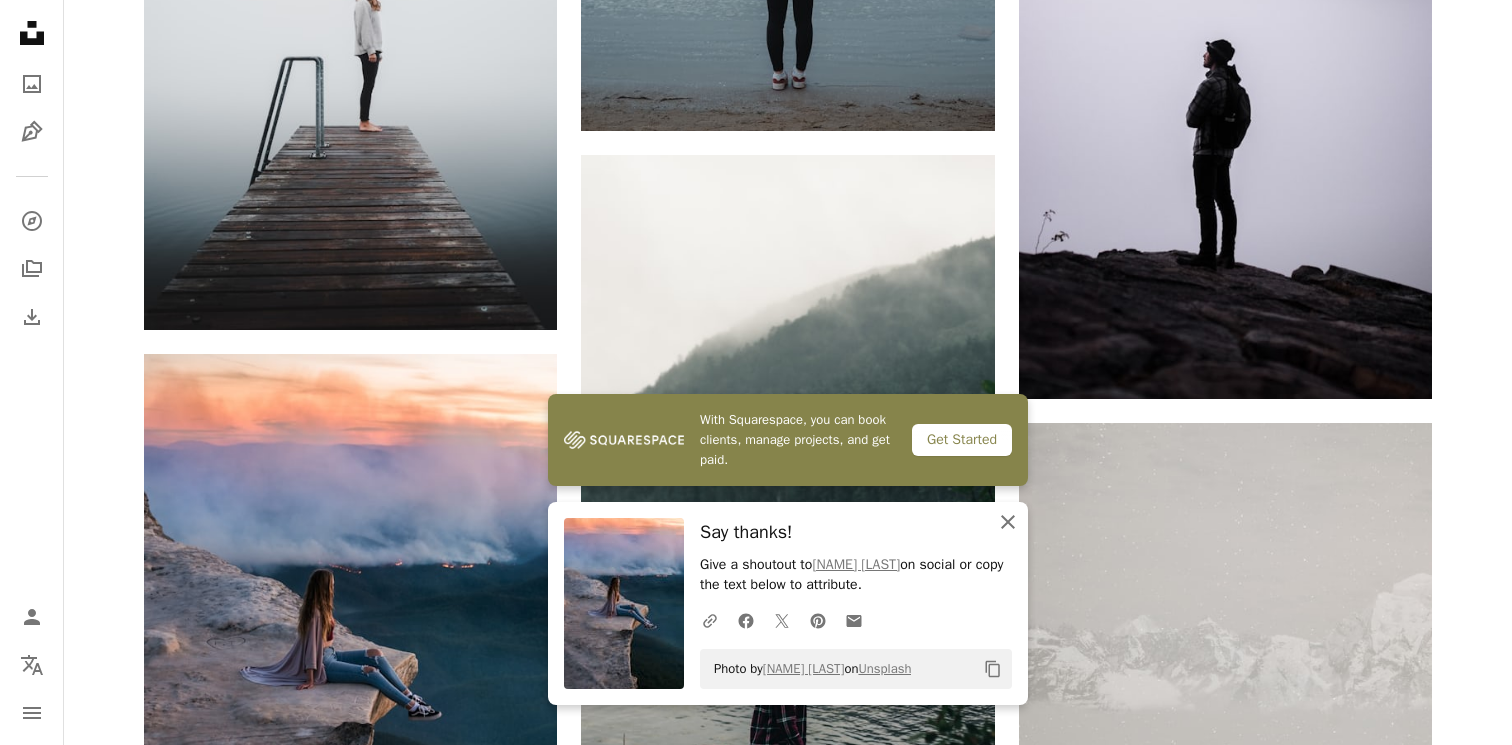 click on "An X shape" 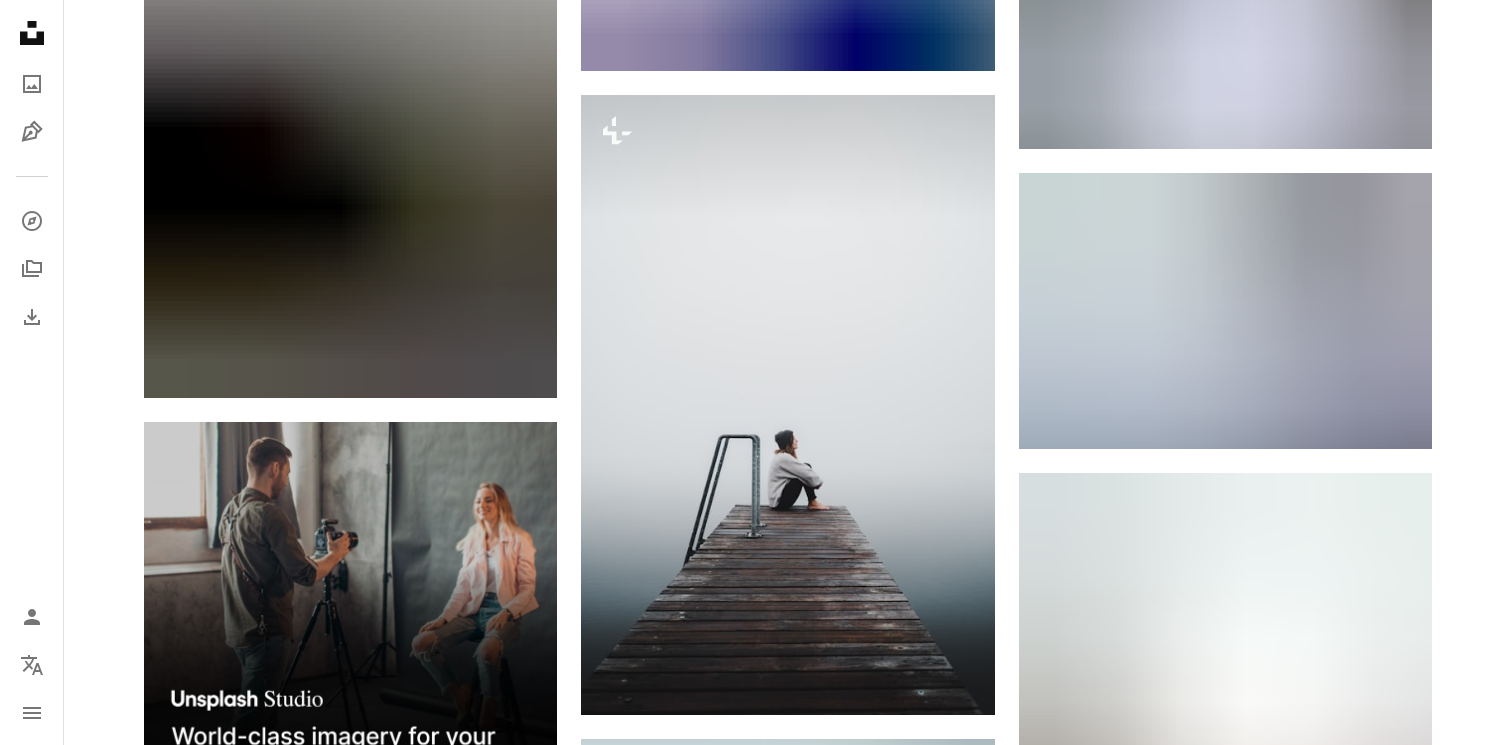 scroll, scrollTop: 4978, scrollLeft: 0, axis: vertical 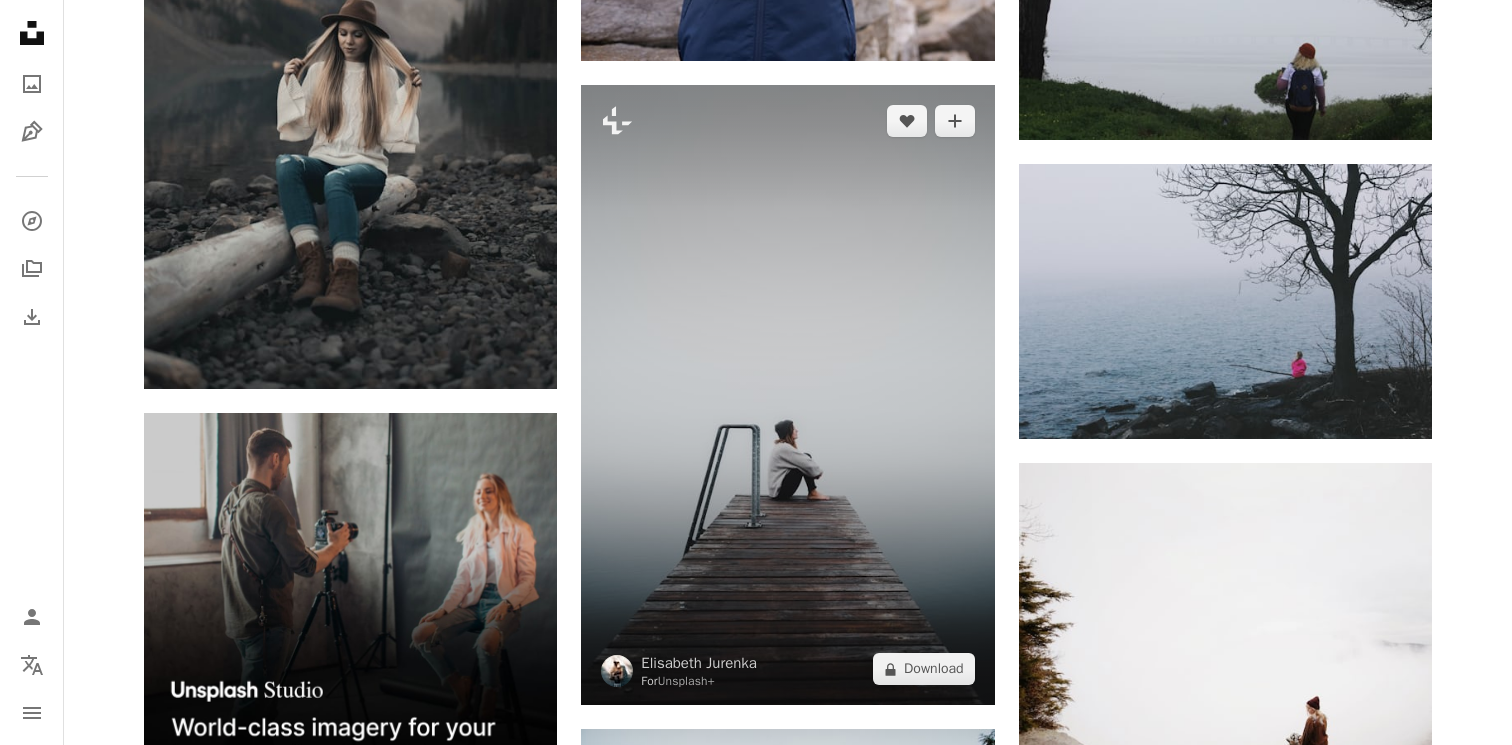 click at bounding box center [787, 395] 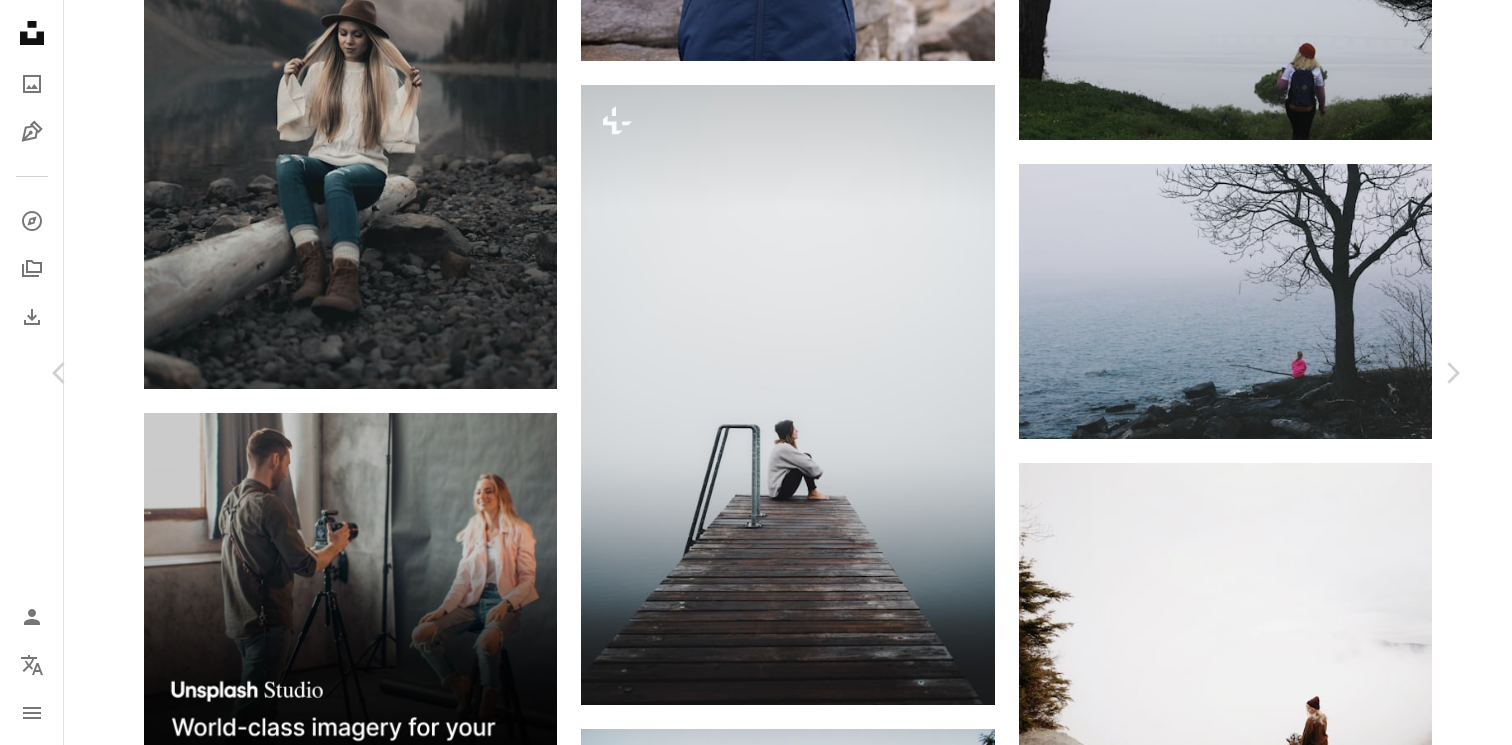 click on "An X shape Chevron left Chevron right Elisabeth Jurenka For  Unsplash+ A heart A plus sign A lock Download Zoom in Featured in Photos A forward-right arrow Share More Actions Calendar outlined Published on  March 26, 2024 Camera SONY, ILCE-7M3 Safety Licensed under the  Unsplash+ License alone lonely port moody foggy dock moody nature misty lake grey HD Wallpapers From this series Plus sign for Unsplash+ Plus sign for Unsplash+ Related images Plus sign for Unsplash+ A heart A plus sign Elisabeth Jurenka For  Unsplash+ A lock Download Plus sign for Unsplash+ A heart A plus sign Gantas Vaičiulėnas For  Unsplash+ A lock Download Plus sign for Unsplash+ A heart A plus sign A. C. For  Unsplash+ A lock Download Plus sign for Unsplash+ A heart A plus sign Unsplash+ Community For  Unsplash+ A lock Download Plus sign for Unsplash+ A heart A plus sign A. C. For  Unsplash+ A lock Download Plus sign for Unsplash+ A heart A plus sign Getty Images For  Unsplash+ A lock Download Plus sign for Unsplash+ A heart A plus sign" at bounding box center [756, 4726] 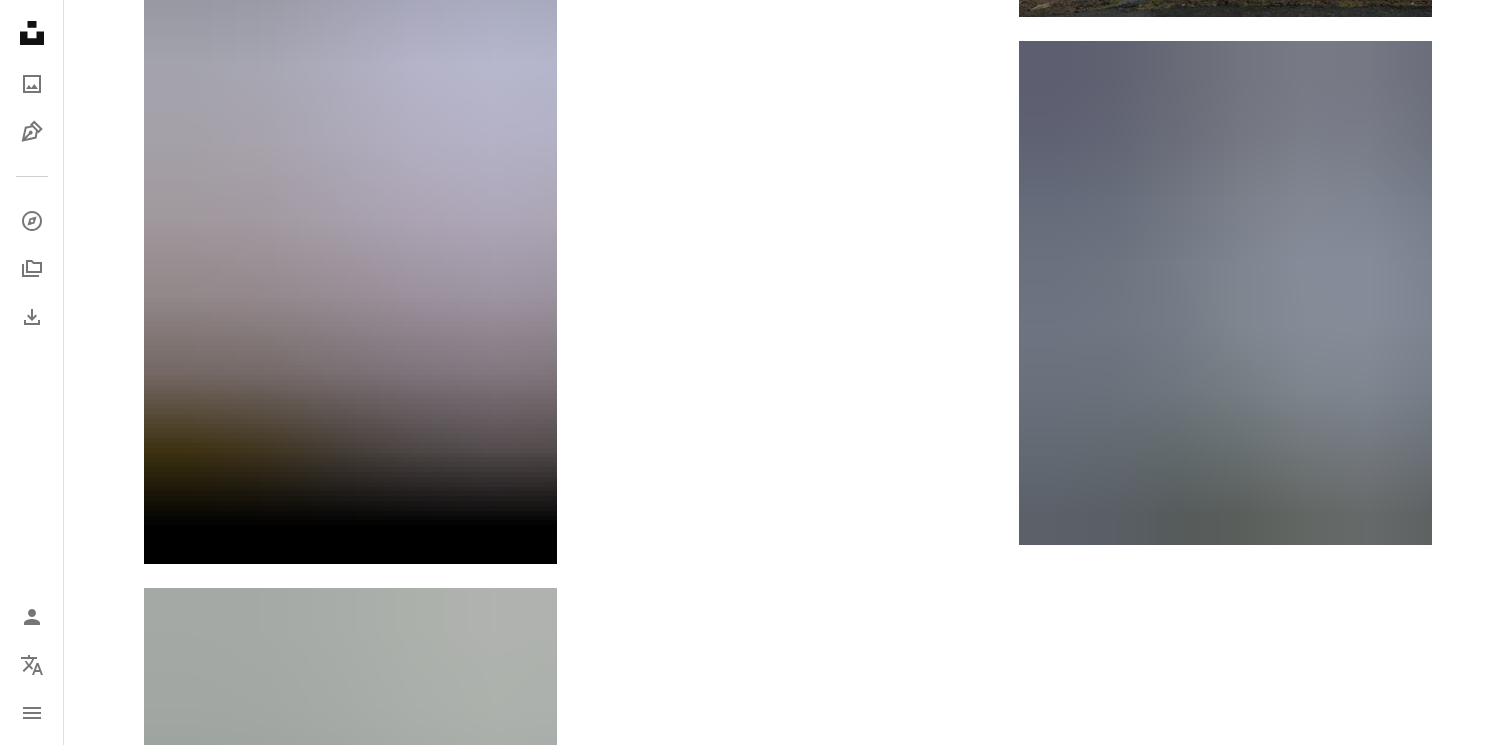 scroll, scrollTop: 7343, scrollLeft: 0, axis: vertical 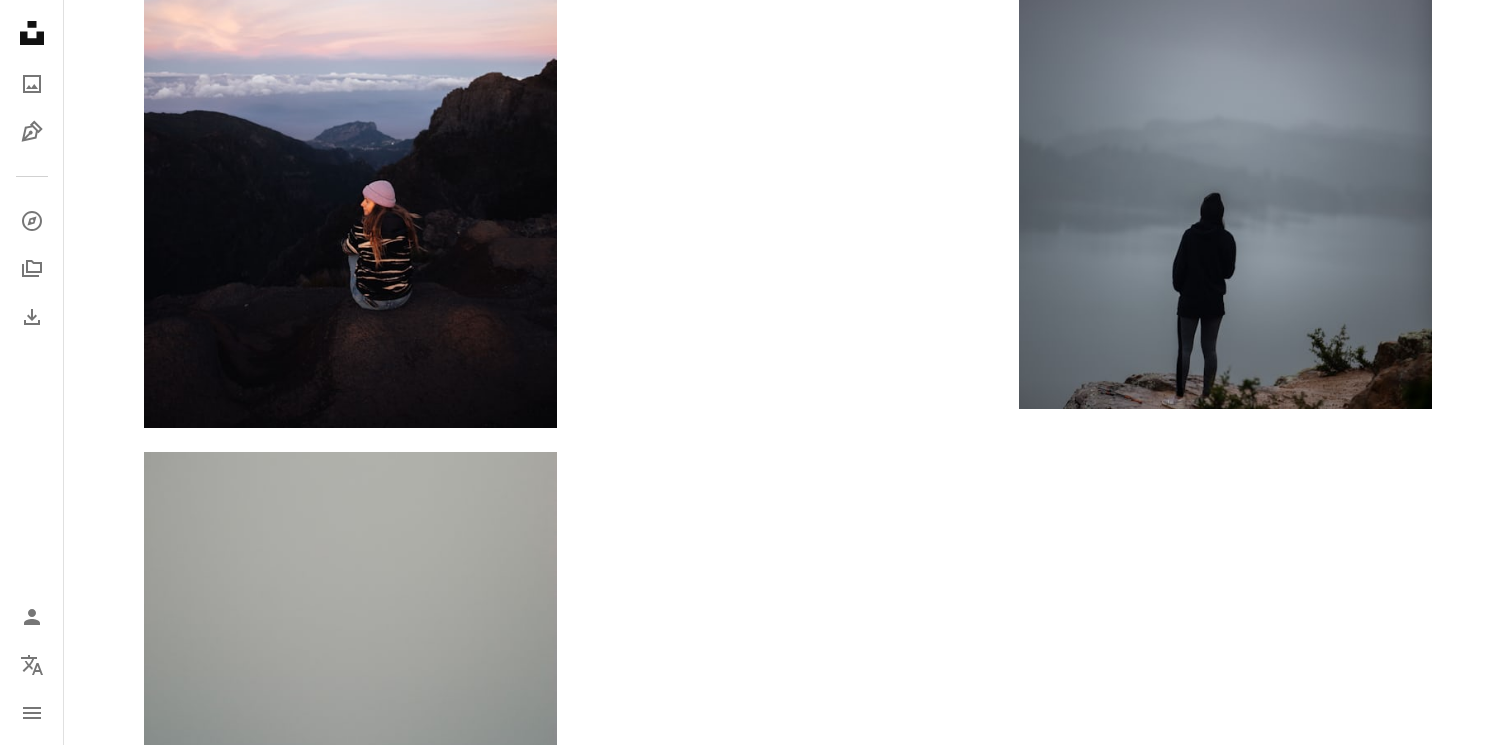 click at bounding box center [788, 1096] 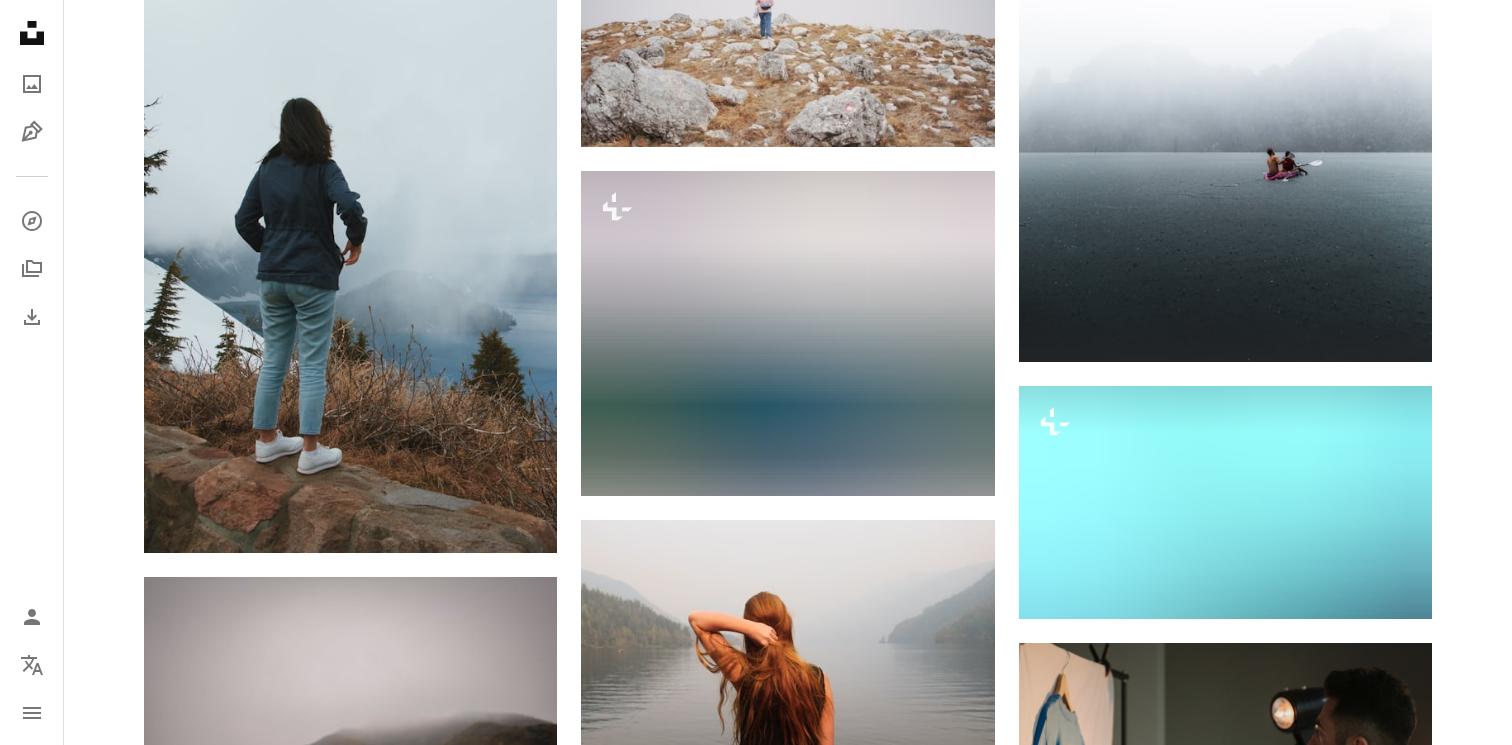 scroll, scrollTop: 9450, scrollLeft: 0, axis: vertical 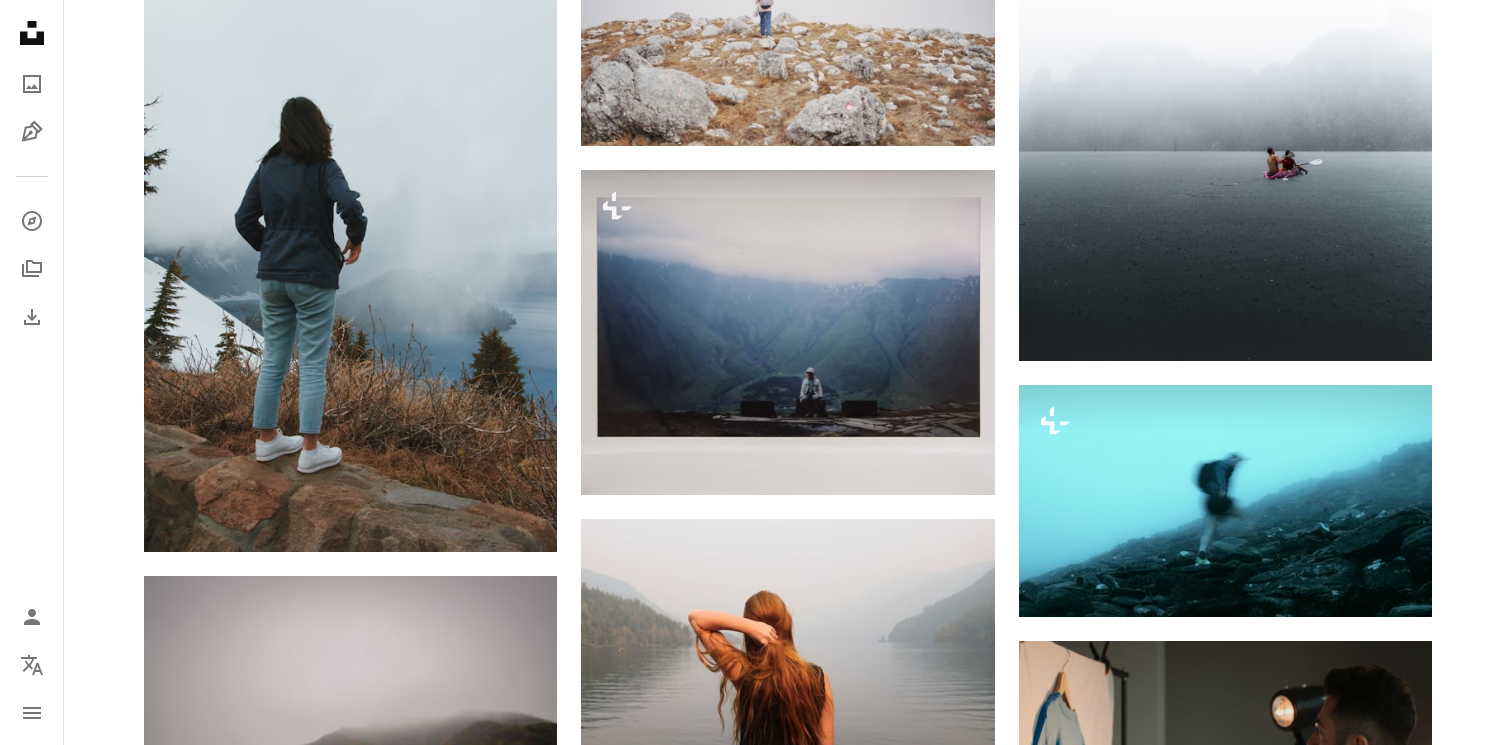 click at bounding box center (1225, 1639) 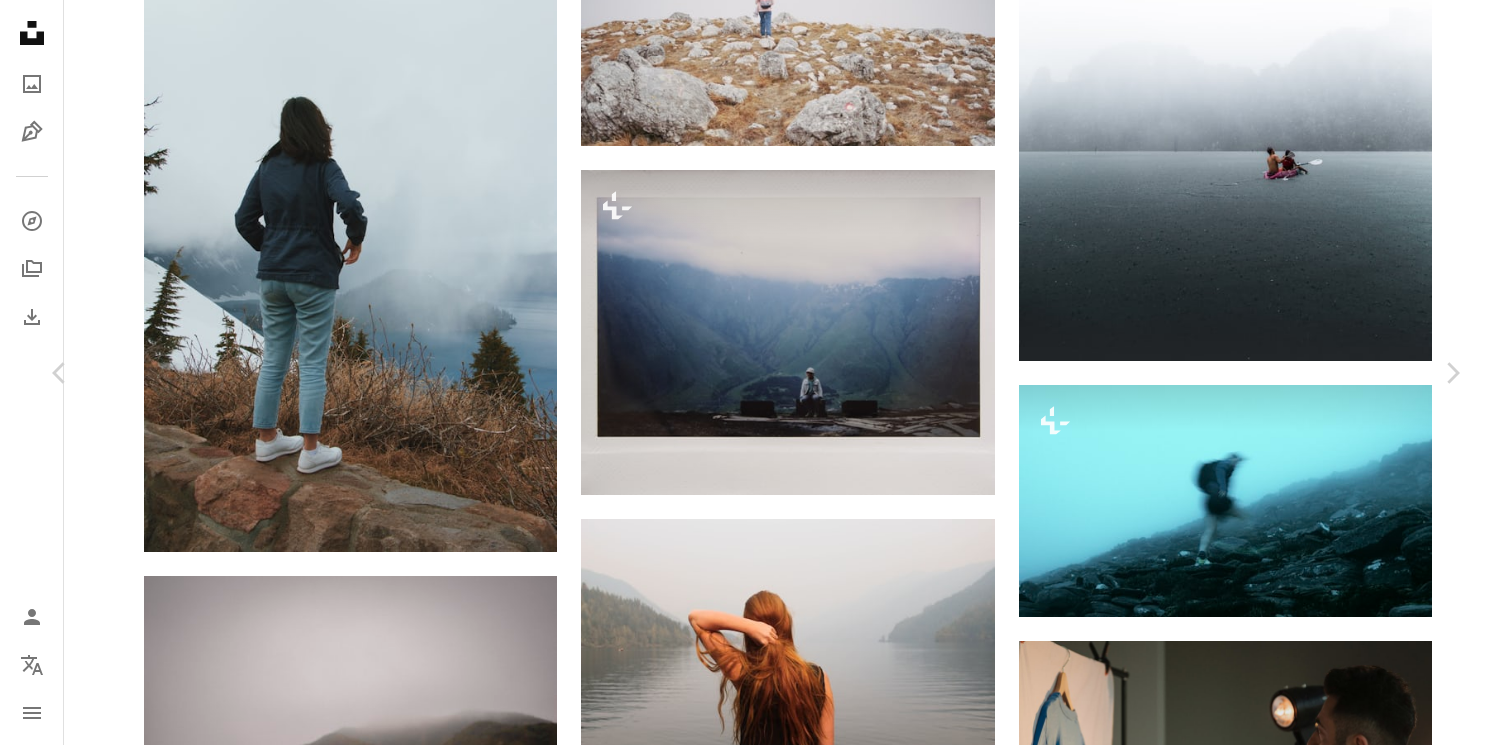 click on "An X shape Chevron left Chevron right [FIRST] [LAST] [FIRST] [LAST] A heart A plus sign Download free Chevron down Zoom in Views 4,702,460 Downloads 51,453 Featured in Photos A forward-right arrow Share Info icon Info More Actions Meditating In Nature Calendar outlined Published on [DATE] Camera SAMSUNG, NX1 Safety Free to use under the Unsplash License girl mountains trees hiking thinking alone outdoors girl alone solitude isolated pensive overlook red hat alone with god woman travel human people grey blog Free stock photos Browse premium related images on iStock | Save 20% with code UNSPLASH20 View more on iStock ↗ Related images A heart A plus sign [FIRST] [LAST] Arrow pointing down A heart A plus sign [FIRST] [LAST] Available for hire A checkmark inside of a circle Arrow pointing down A heart A plus sign [FIRST] [LAST] Arrow pointing down A heart A plus sign [FIRST] [LAST] Available for hire A checkmark inside of a circle Arrow pointing down A heart A plus sign [FIRST] [LAST] Available for hire A heart" at bounding box center (756, 5522) 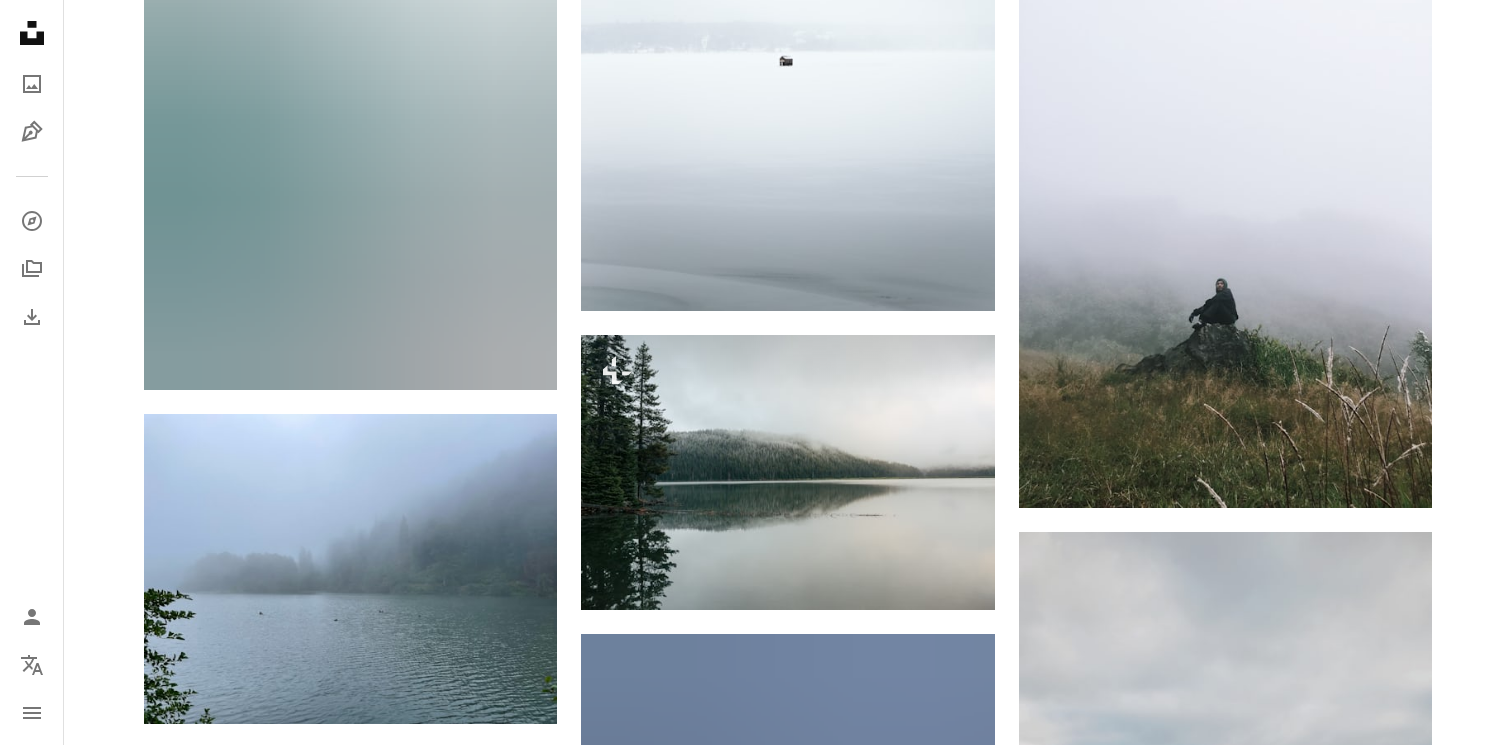 scroll, scrollTop: 24429, scrollLeft: 0, axis: vertical 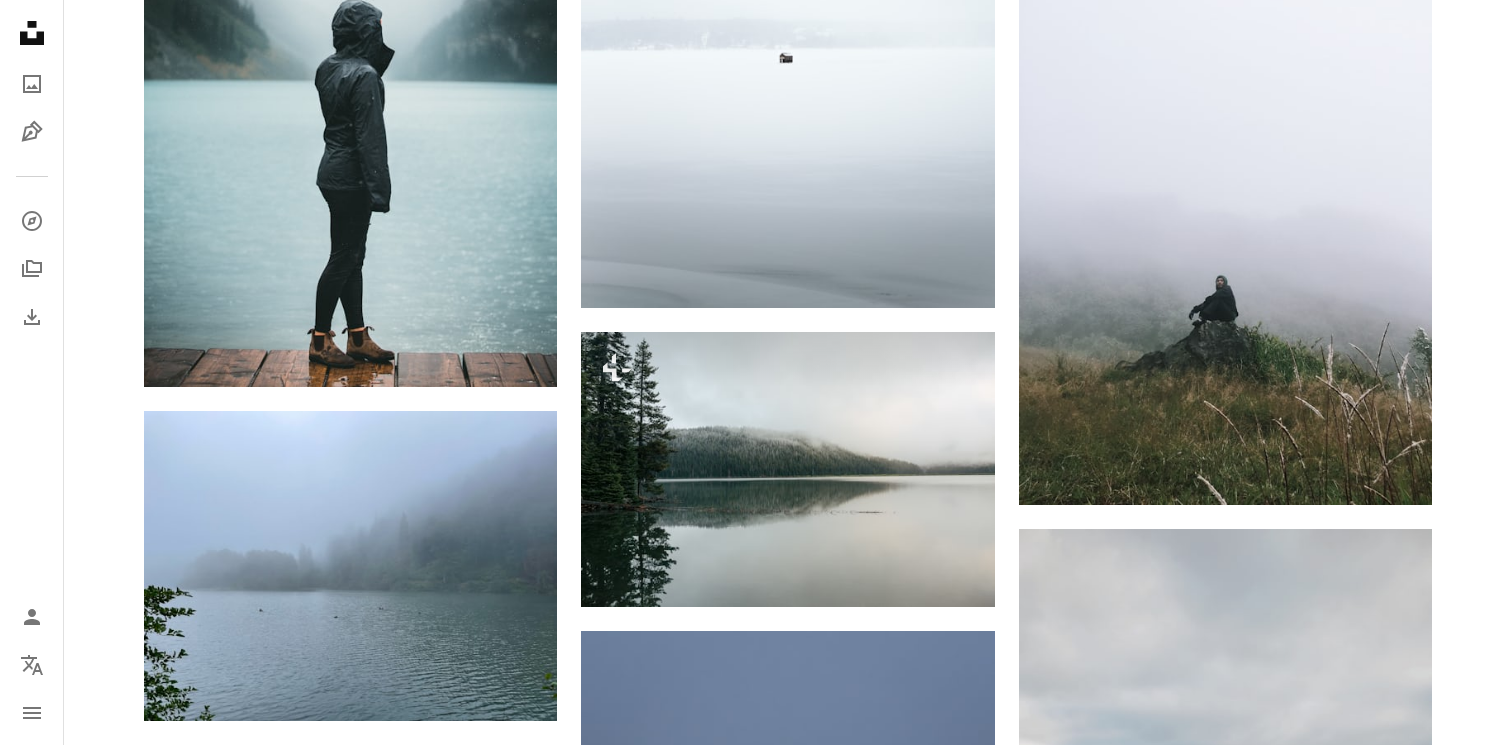 click on "Sheetal Nyalpelly" at bounding box center (1115, 1751) 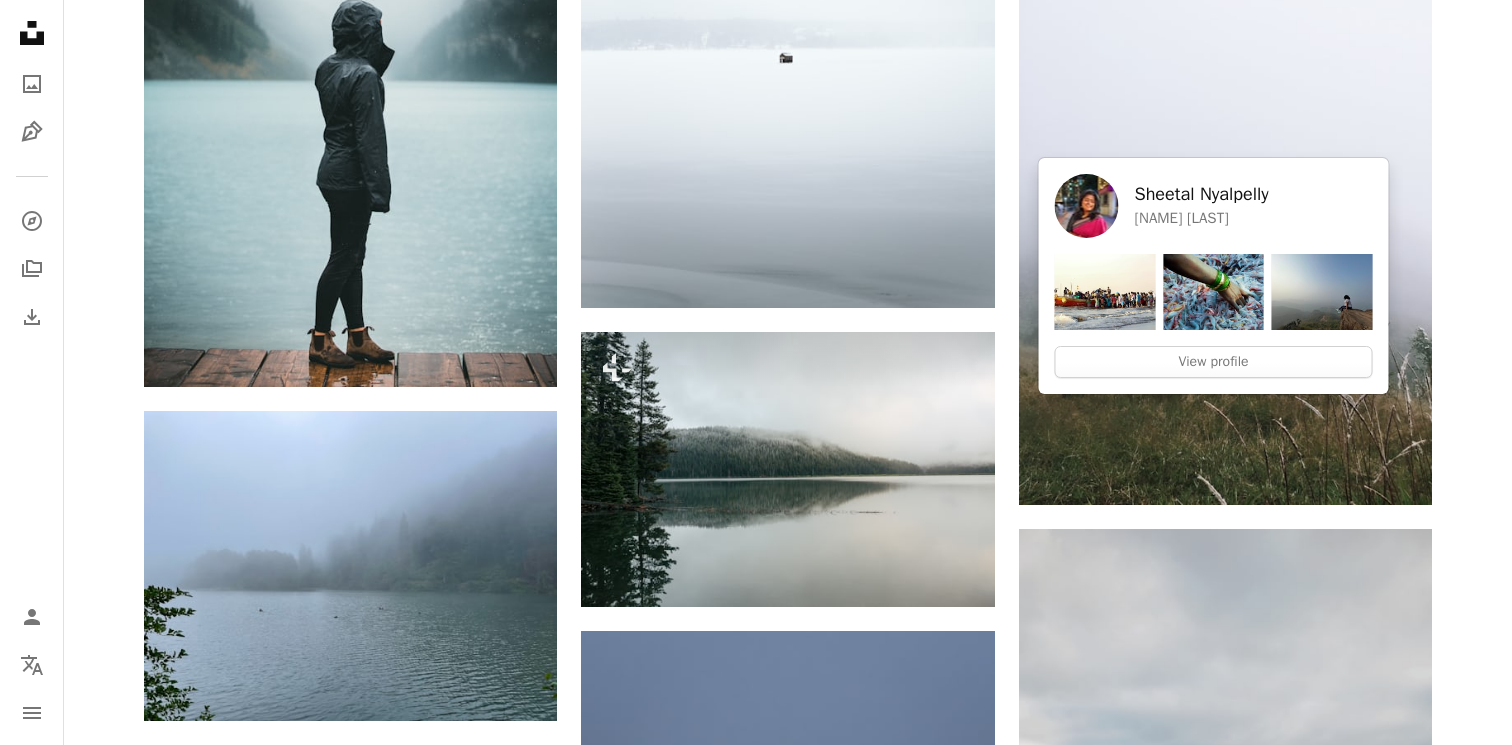 click at bounding box center [1225, 1632] 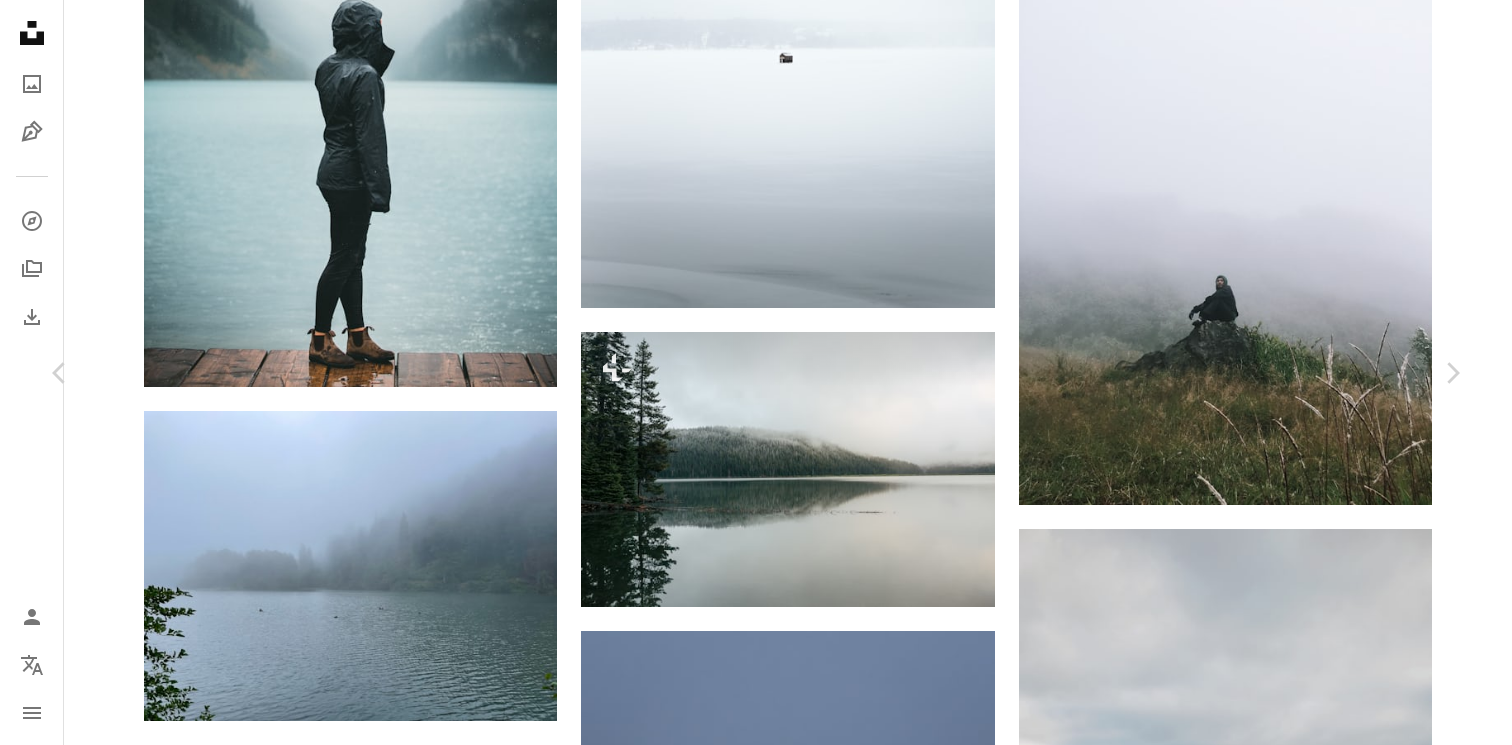 click on "An X shape Chevron left Chevron right [FIRST] [LAST] [FIRST] [LAST] A heart A plus sign Download free Chevron down Zoom in Views 2,018 Downloads 31 A forward-right arrow Share Info icon Info More Actions Trekking A map marker [CITY], [CITY], [COUNTRY] Calendar outlined Published on  [MONTH] [DAY], [YEAR] Camera Apple, iPhone 13 Safety Free to use under the  Unsplash License mountains trekking woman face yoga india fitness female adult rock bag outdoors fun backpack head working out sitting Backgrounds Browse premium related images on iStock  |  Save 20% with code UNSPLASH20 View more on iStock  ↗ Related images A heart A plus sign [FIRST] [LAST] Arrow pointing down A heart A plus sign [FIRST] [LAST] Available for hire A checkmark inside of a circle Arrow pointing down A heart A plus sign [FIRST] [LAST] A Y Arrow pointing down A heart A plus sign [FIRST] [LAST] Available for hire A checkmark inside of a circle Arrow pointing down A heart A plus sign [FIRST] [LAST] Available for hire A checkmark inside of a circle A heart" at bounding box center (756, 5765) 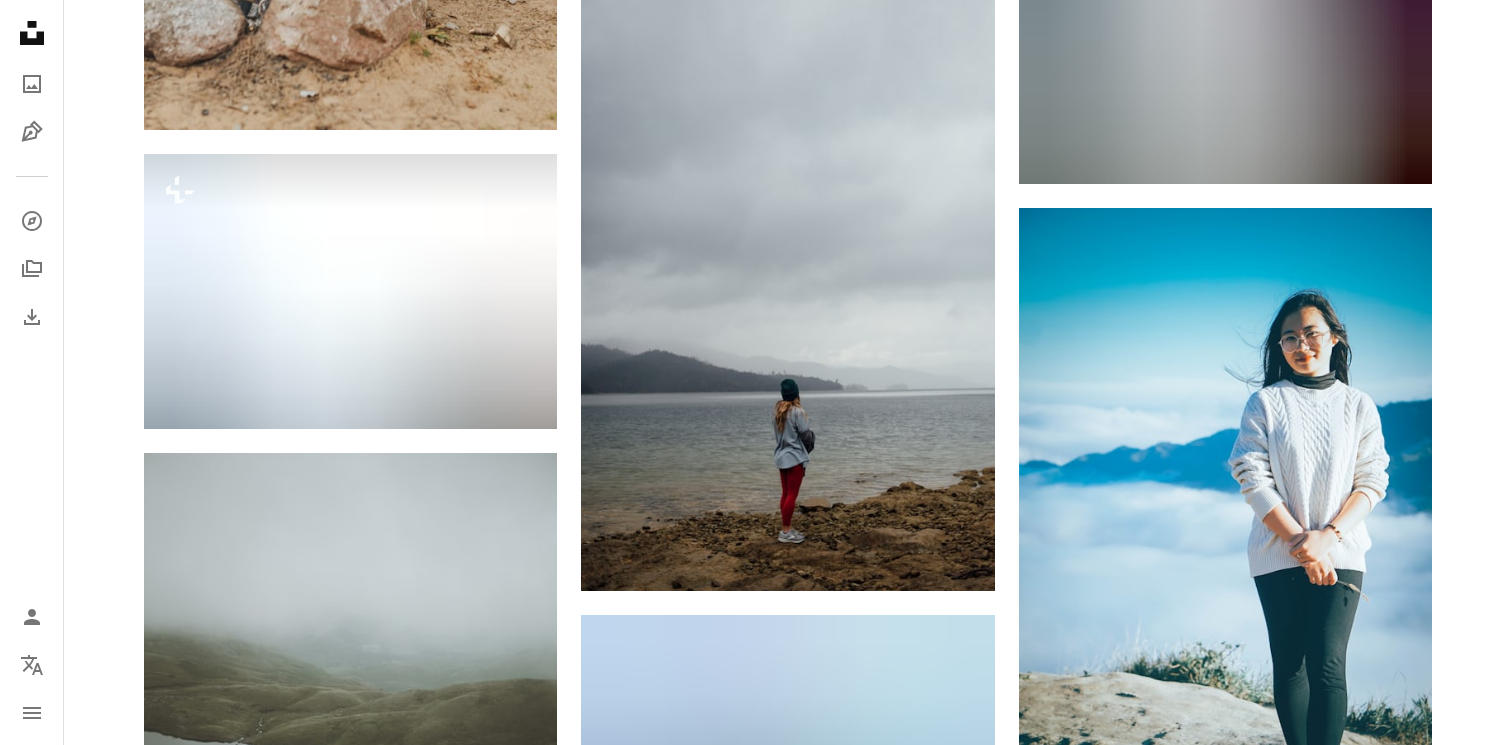 scroll, scrollTop: 26910, scrollLeft: 0, axis: vertical 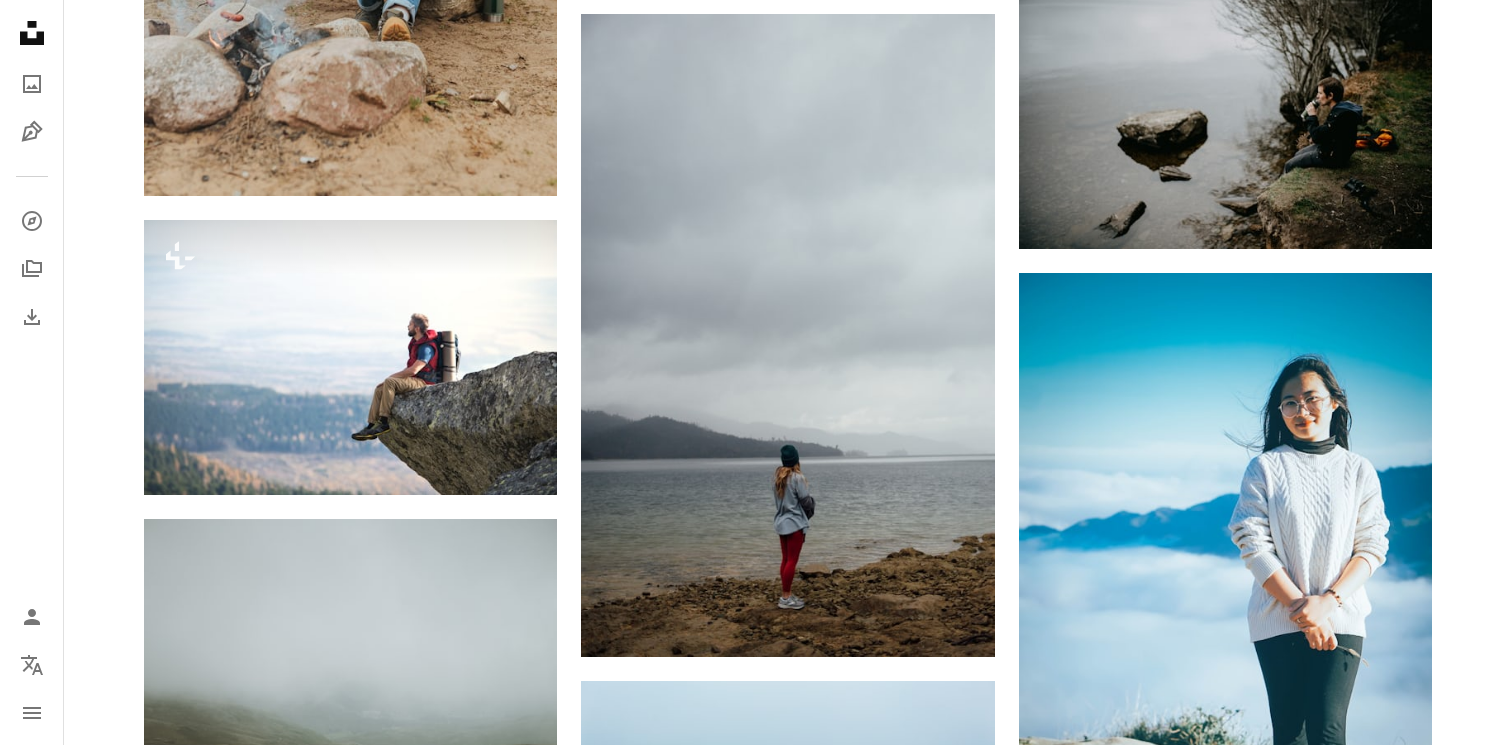 click at bounding box center (1225, 1596) 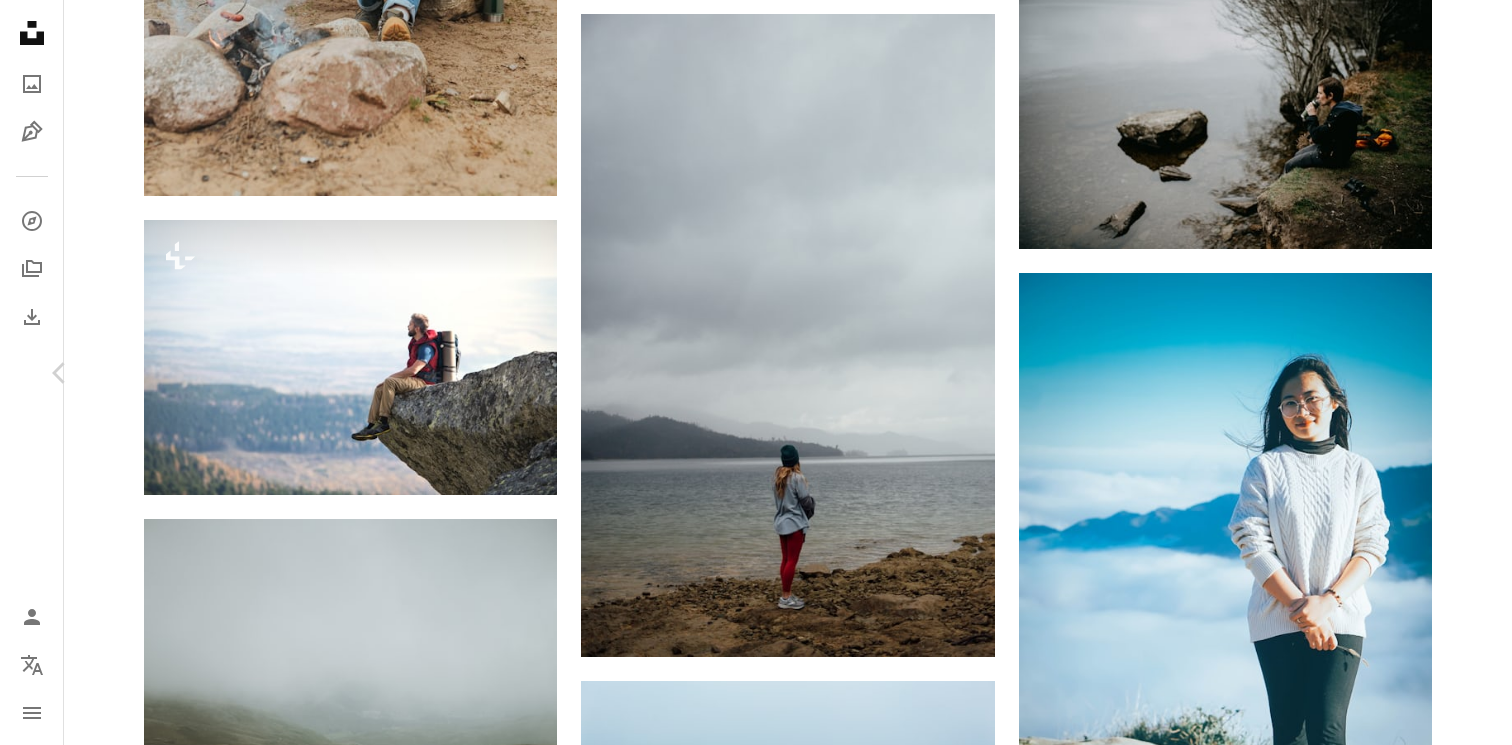 click on "Chevron right" at bounding box center (1452, 373) 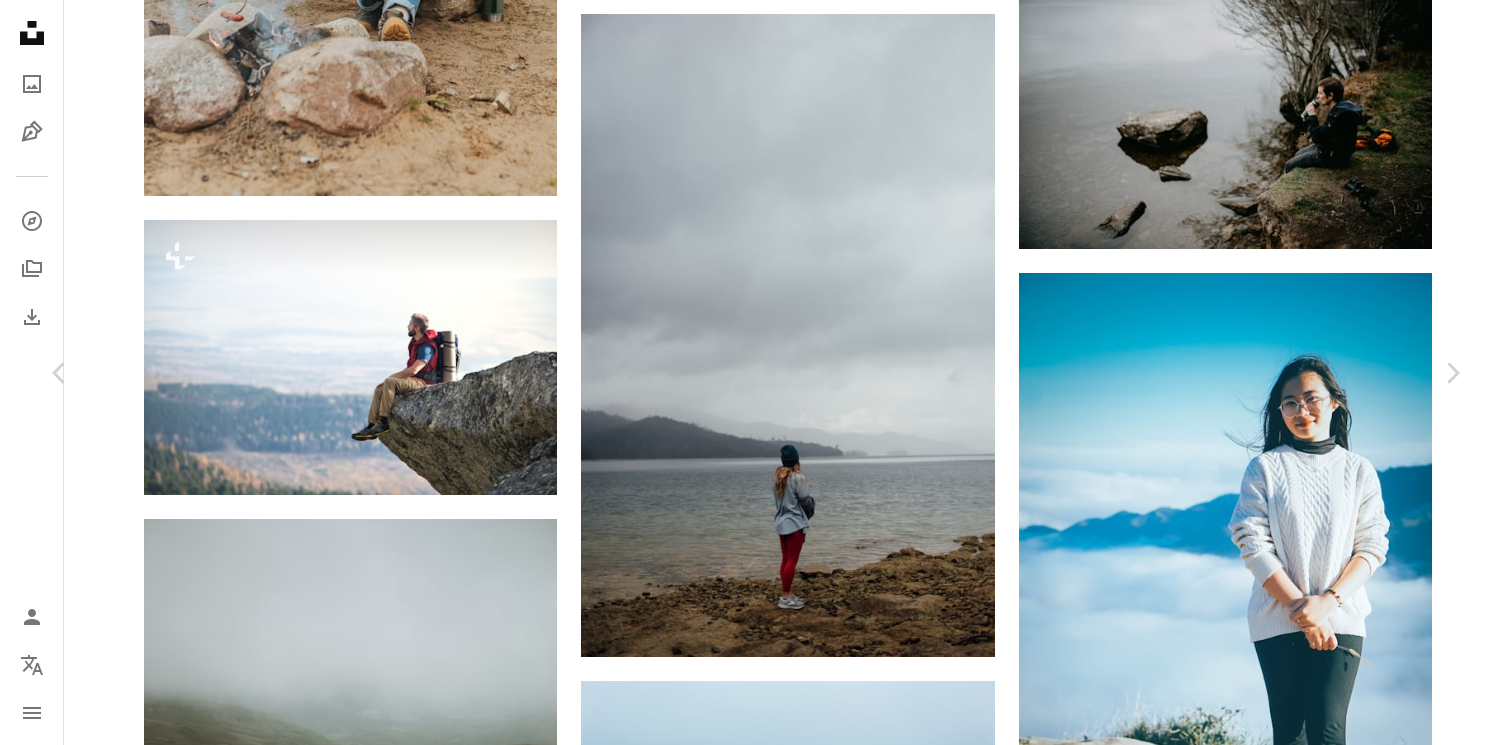 scroll, scrollTop: 468, scrollLeft: 0, axis: vertical 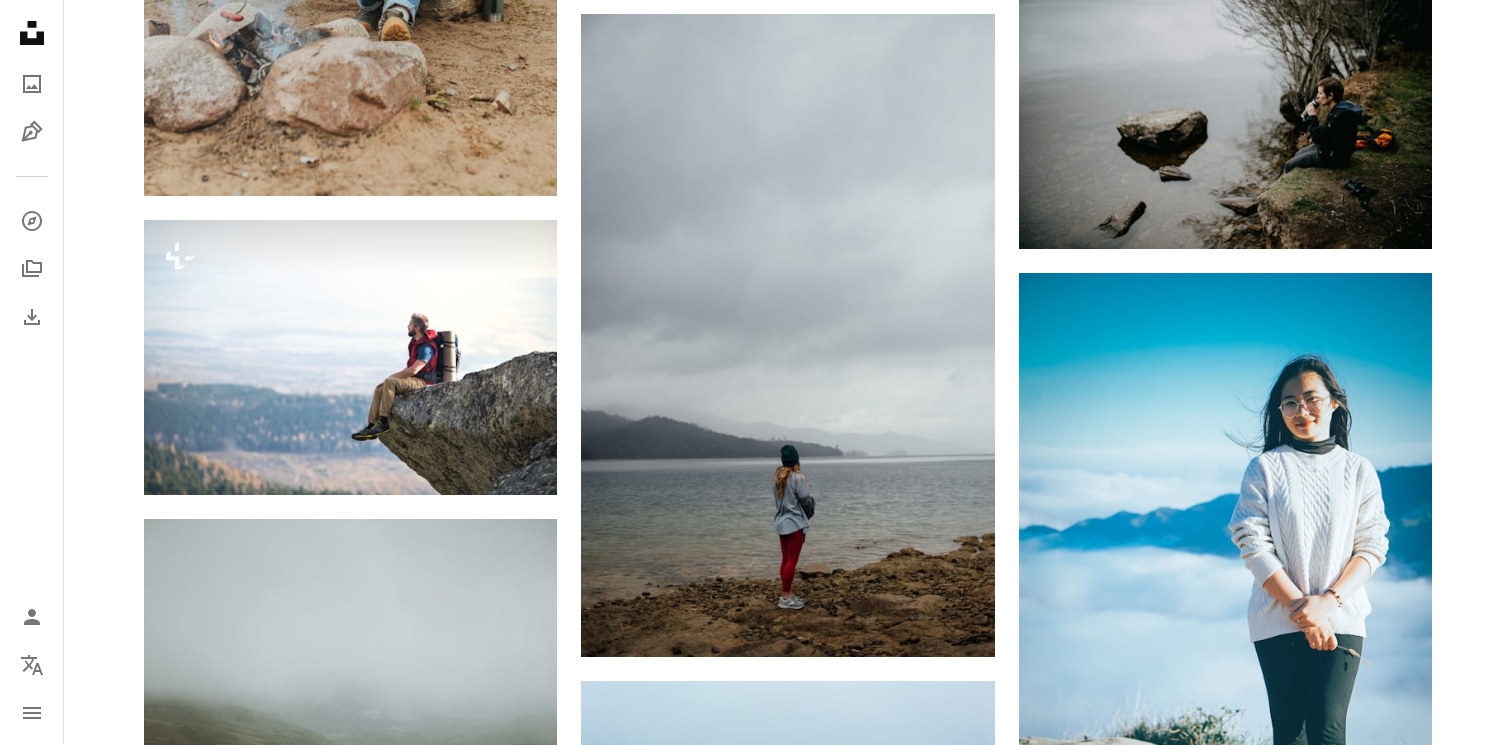 click at bounding box center (1225, 1596) 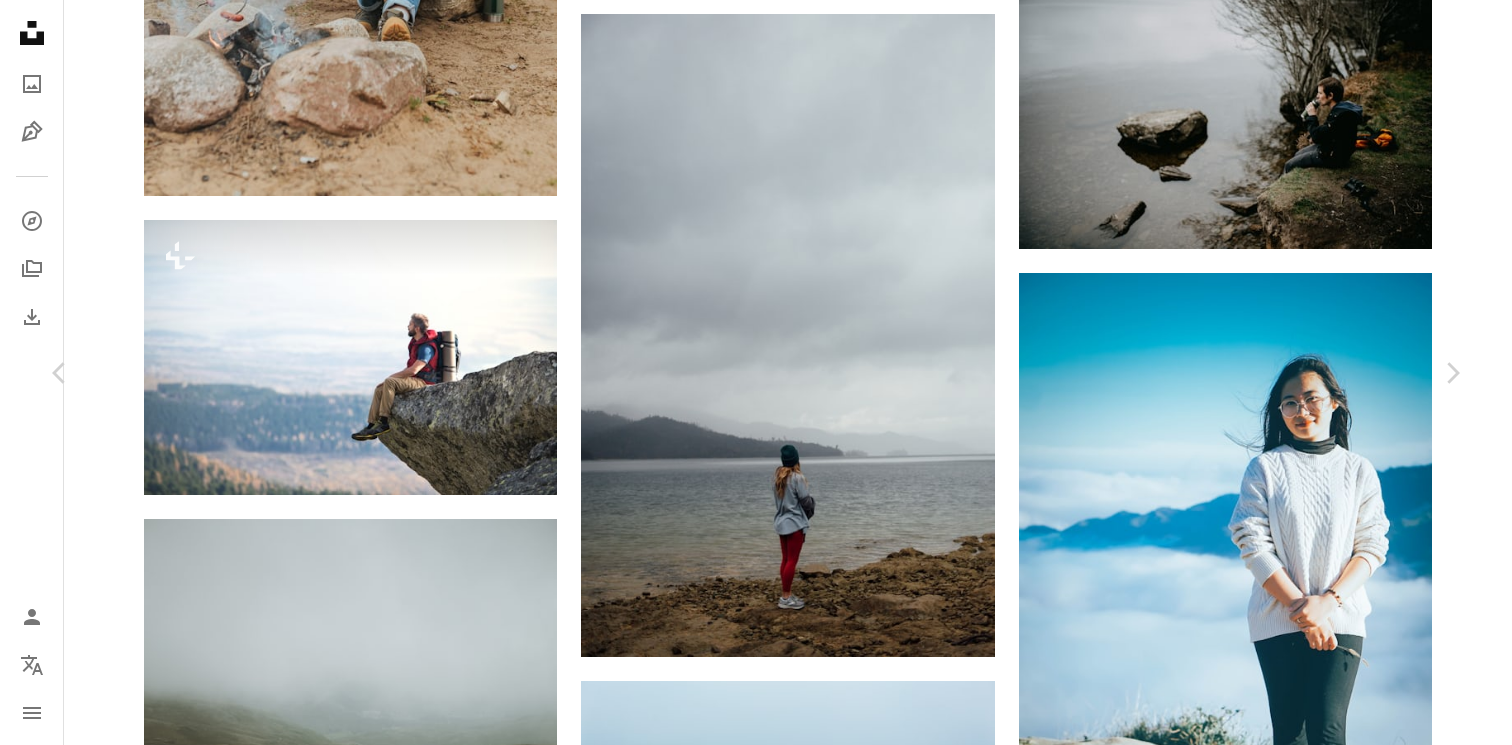 click on "An X shape Chevron left Chevron right Getty Images For  Unsplash+ A heart A plus sign A lock Download Zoom in A forward-right arrow Share More Actions Calendar outlined Published on  September 29, 2022 Safety Licensed under the  Unsplash+ License travel success morning freedom happiness healthy lifestyle tourism relaxation young women one woman only one person only women side hustle travel destinations vlogging wireless technology famous place positive emotion Free stock photos Related images Plus sign for Unsplash+ A heart A plus sign Joshua Earle For  Unsplash+ A lock Download Plus sign for Unsplash+ A heart A plus sign Monika Grabkowska For  Unsplash+ A lock Download Plus sign for Unsplash+ A heart A plus sign Joshua Earle For  Unsplash+ A lock Download Plus sign for Unsplash+ A heart A plus sign Hans Isaacson For  Unsplash+ A lock Download Plus sign for Unsplash+ A heart A plus sign Getty Images For  Unsplash+ A lock Download Plus sign for Unsplash+ A heart A plus sign Annie Spratt For  Unsplash+ A lock" at bounding box center [756, 6026] 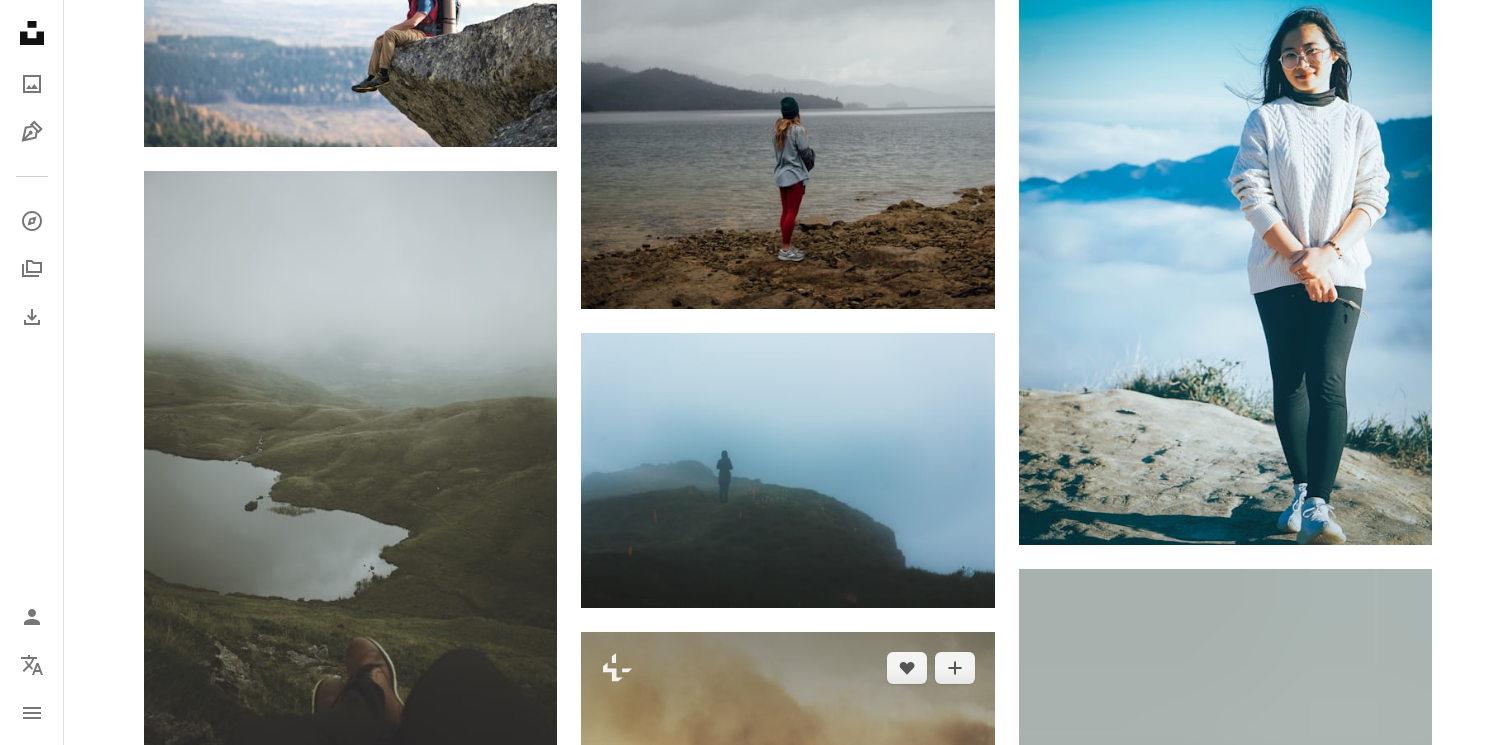 scroll, scrollTop: 27260, scrollLeft: 0, axis: vertical 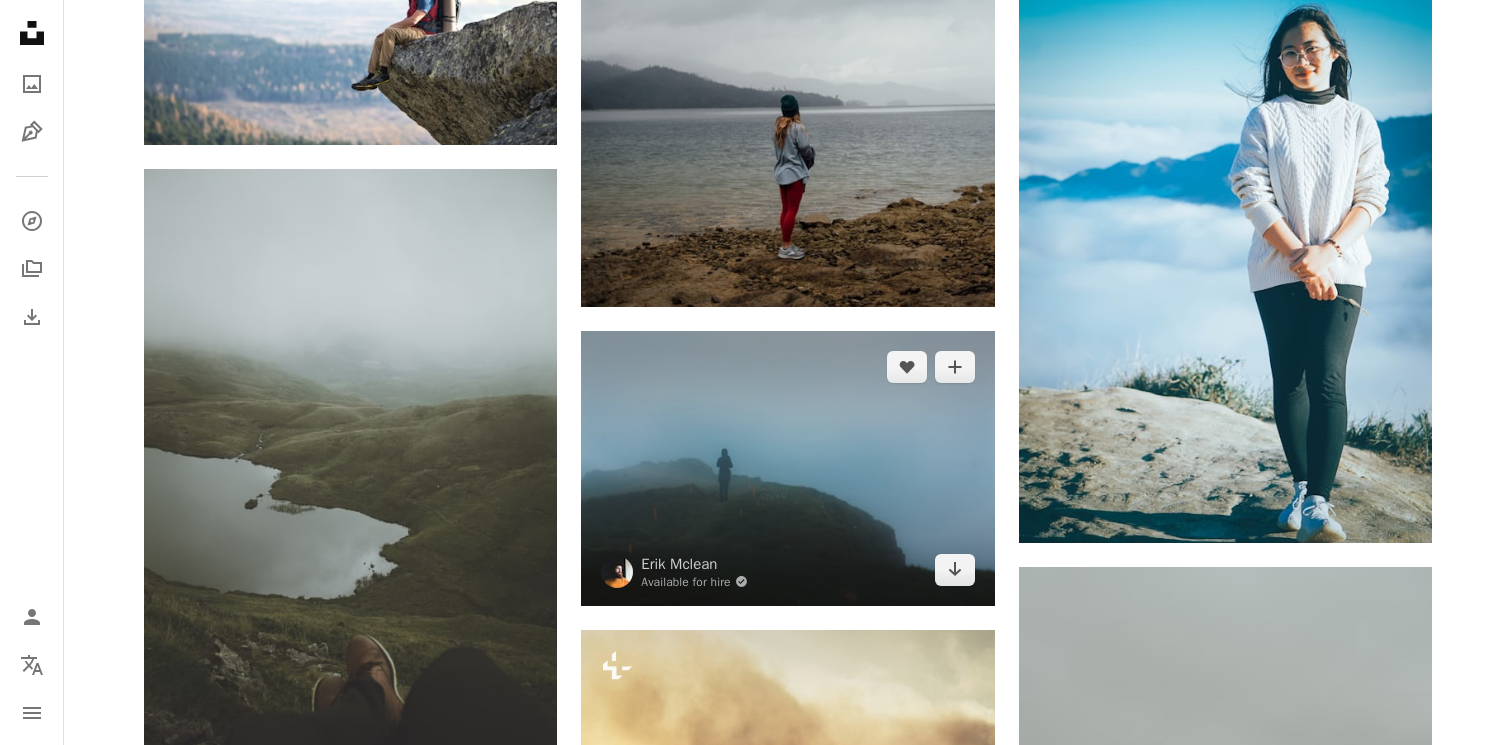 click at bounding box center (787, 468) 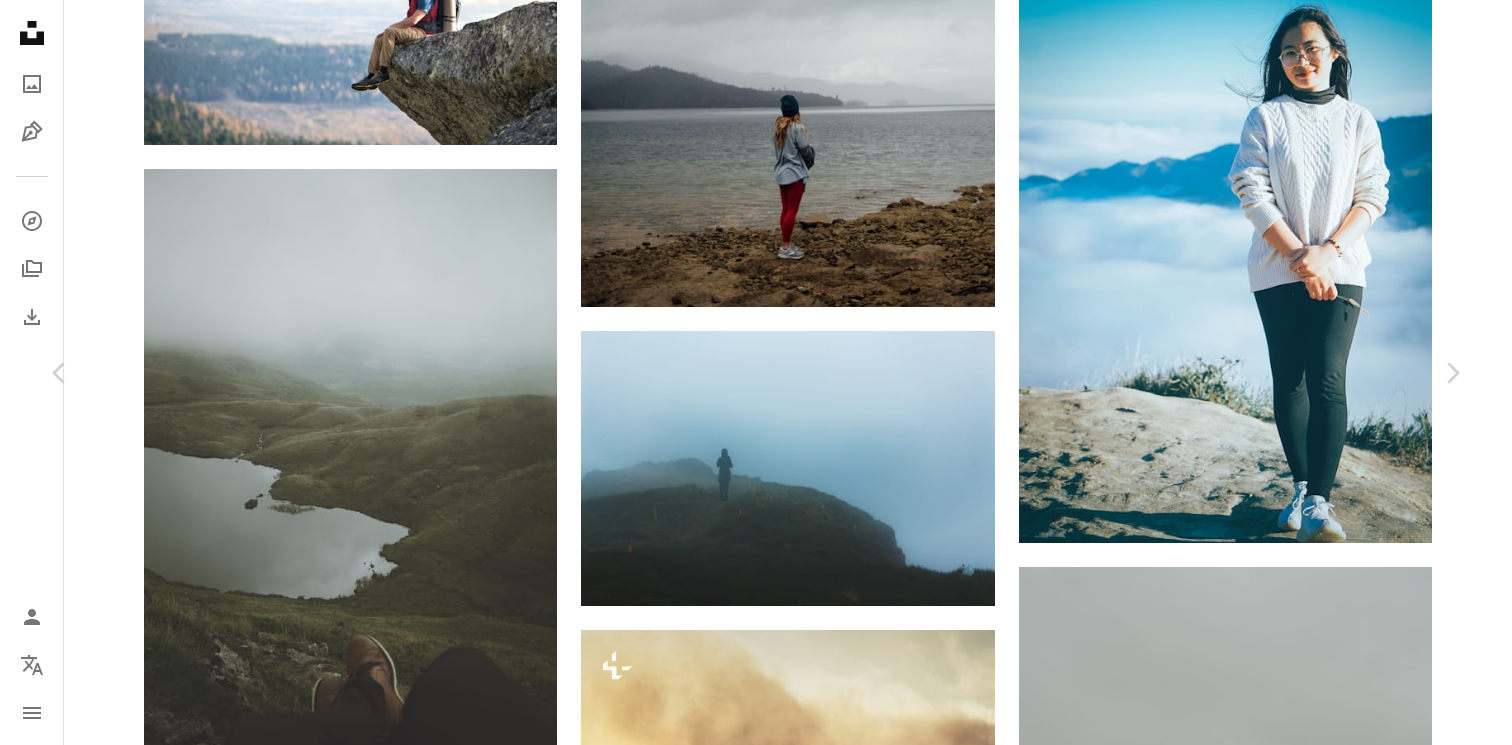 click on "An X shape Chevron left Chevron right [FIRST] [LAST] Available for hire A checkmark inside of a circle A heart A plus sign Download free Chevron down Zoom in Views 8,744 Downloads 90 A forward-right arrow Share Info icon Info More Actions Calendar outlined Published on [DATE] Camera Canon, EOS 6D Safety Free to use under the Unsplash License human blue grey weather fog outdoors mist teal Free stock photos Browse premium related images on iStock | Save 20% with code UNSPLASH20 View more on iStock ↗ Related images A heart A plus sign [FIRST] [LAST] Arrow pointing down Plus sign for Unsplash+ A heart A plus sign [FIRST] [LAST] For Unsplash+ A lock Download A heart A plus sign [FIRST] [LAST] Available for hire A checkmark inside of a circle Arrow pointing down Plus sign for Unsplash+ A heart A plus sign" at bounding box center [756, 5676] 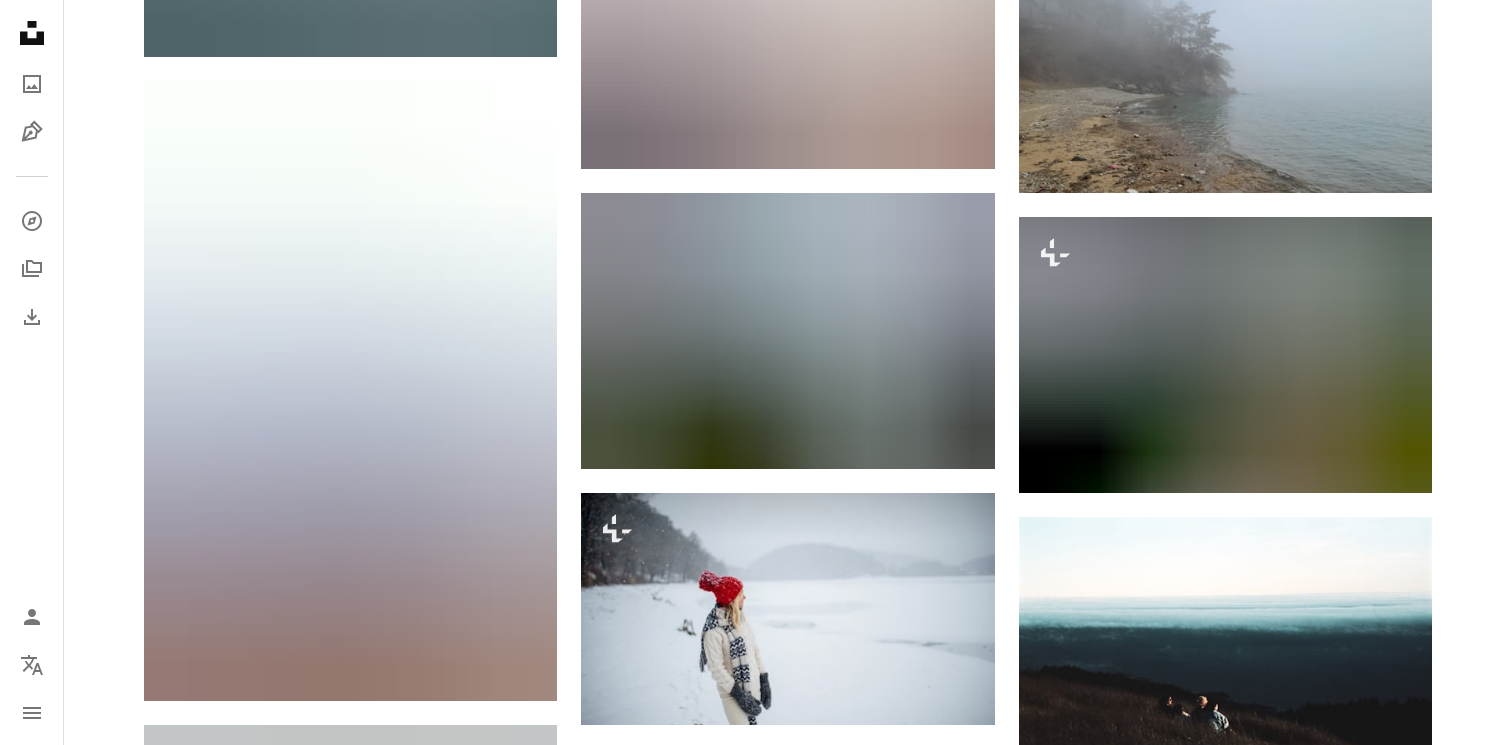 scroll, scrollTop: 30538, scrollLeft: 0, axis: vertical 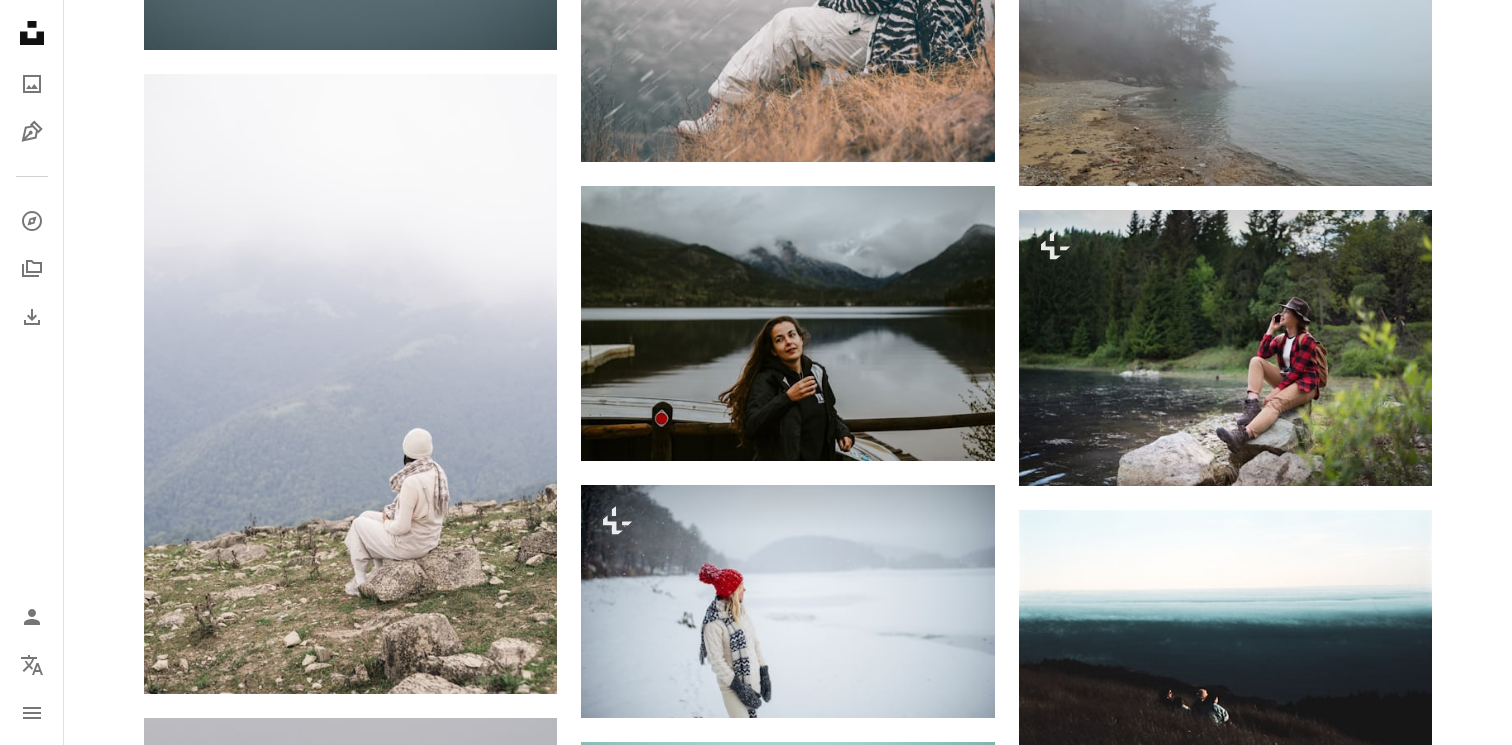 click at bounding box center (1225, 1589) 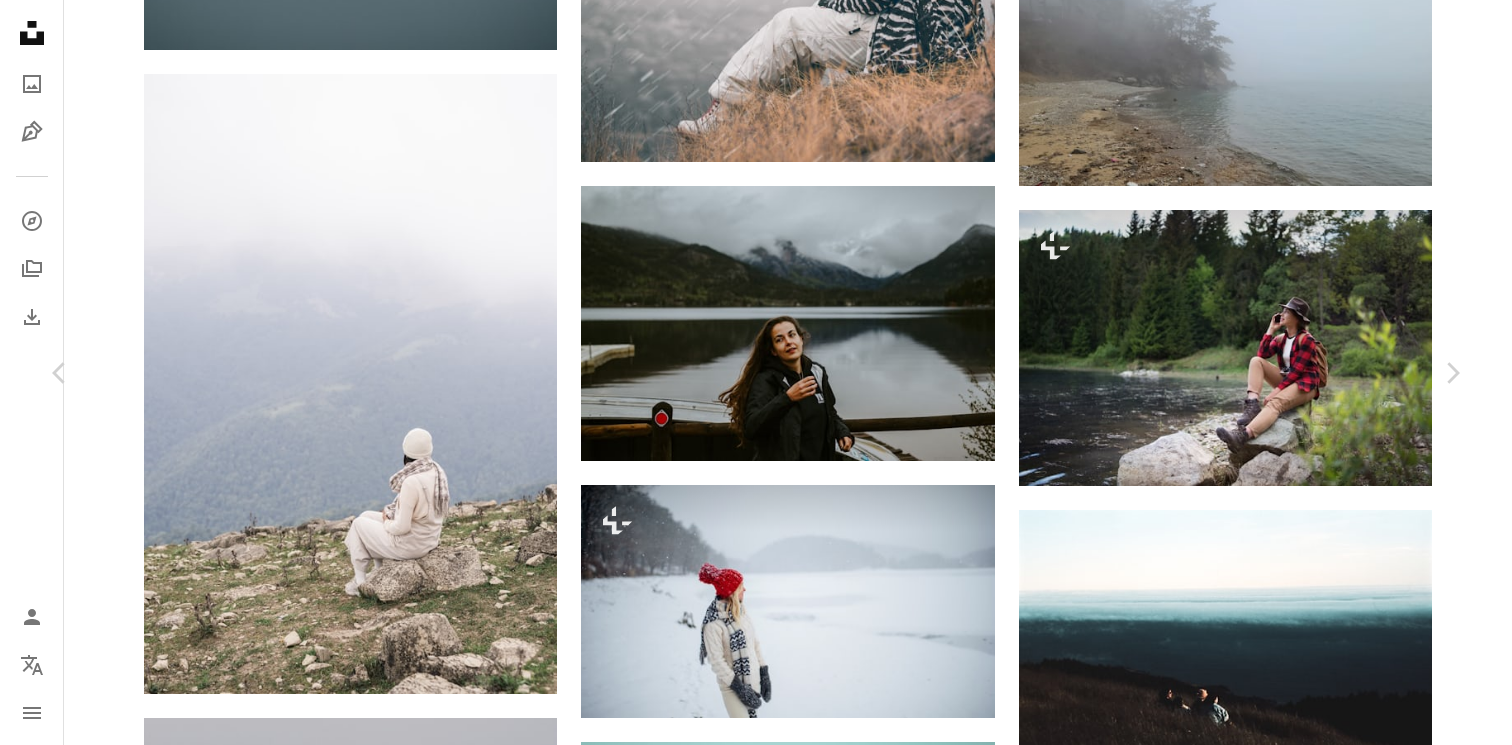 scroll, scrollTop: 0, scrollLeft: 0, axis: both 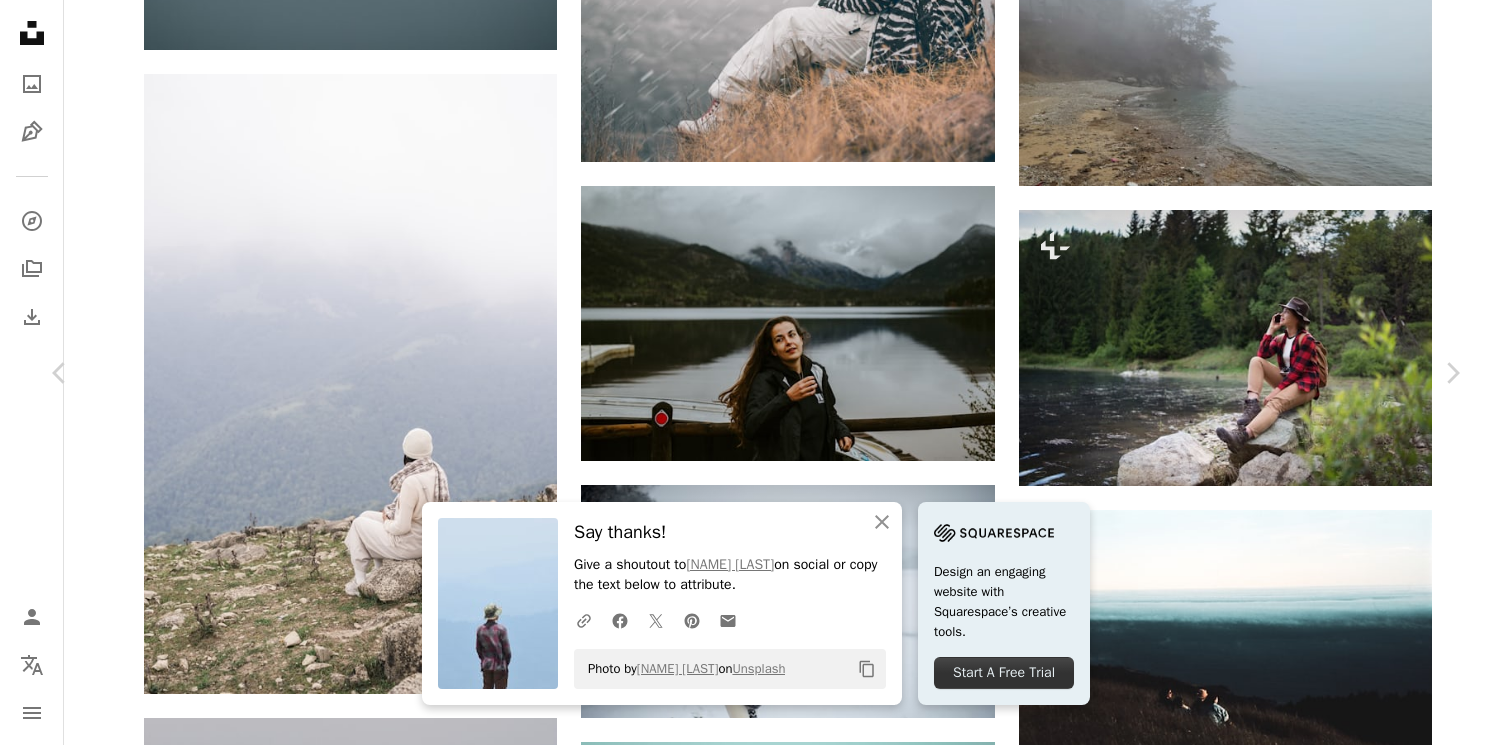 click on "An X shape" at bounding box center [20, 20] 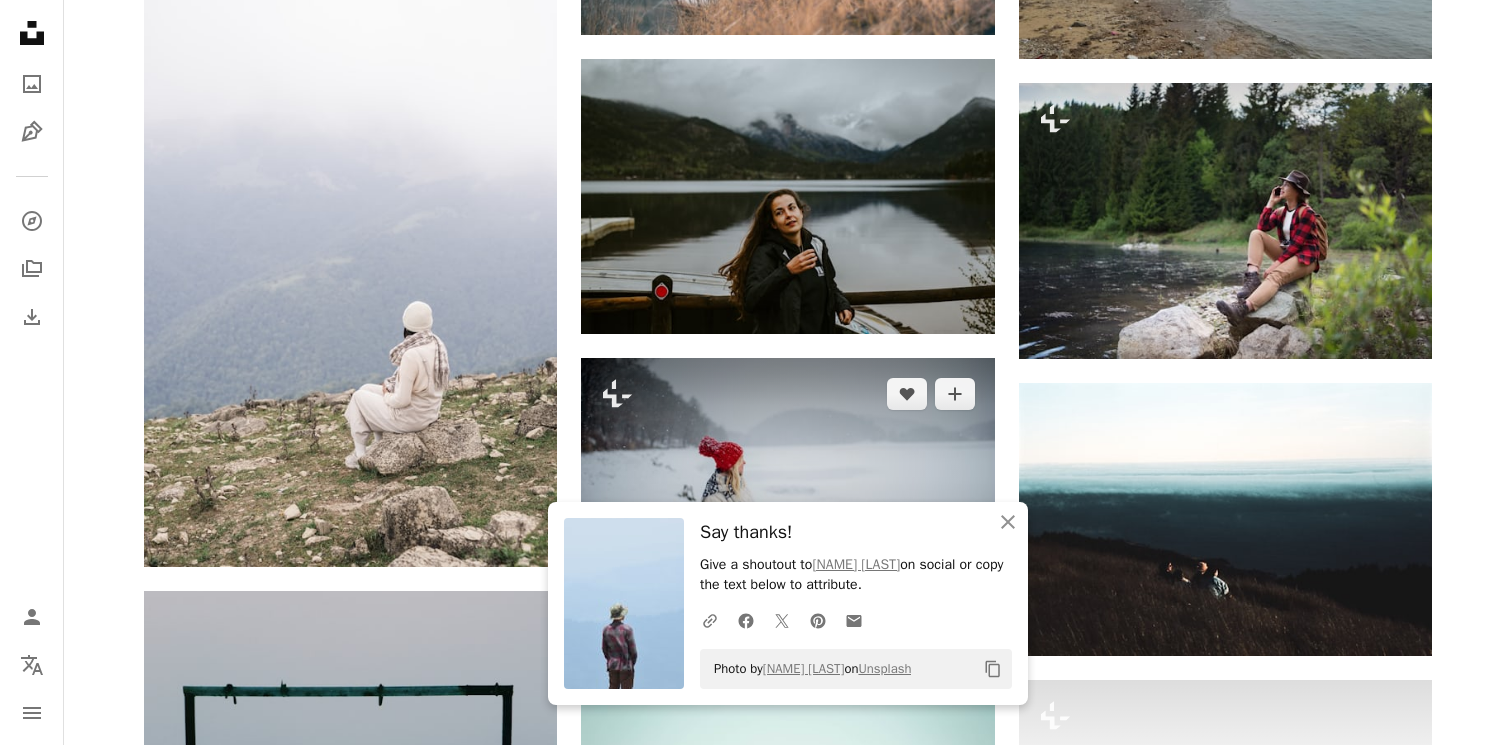 scroll, scrollTop: 30857, scrollLeft: 0, axis: vertical 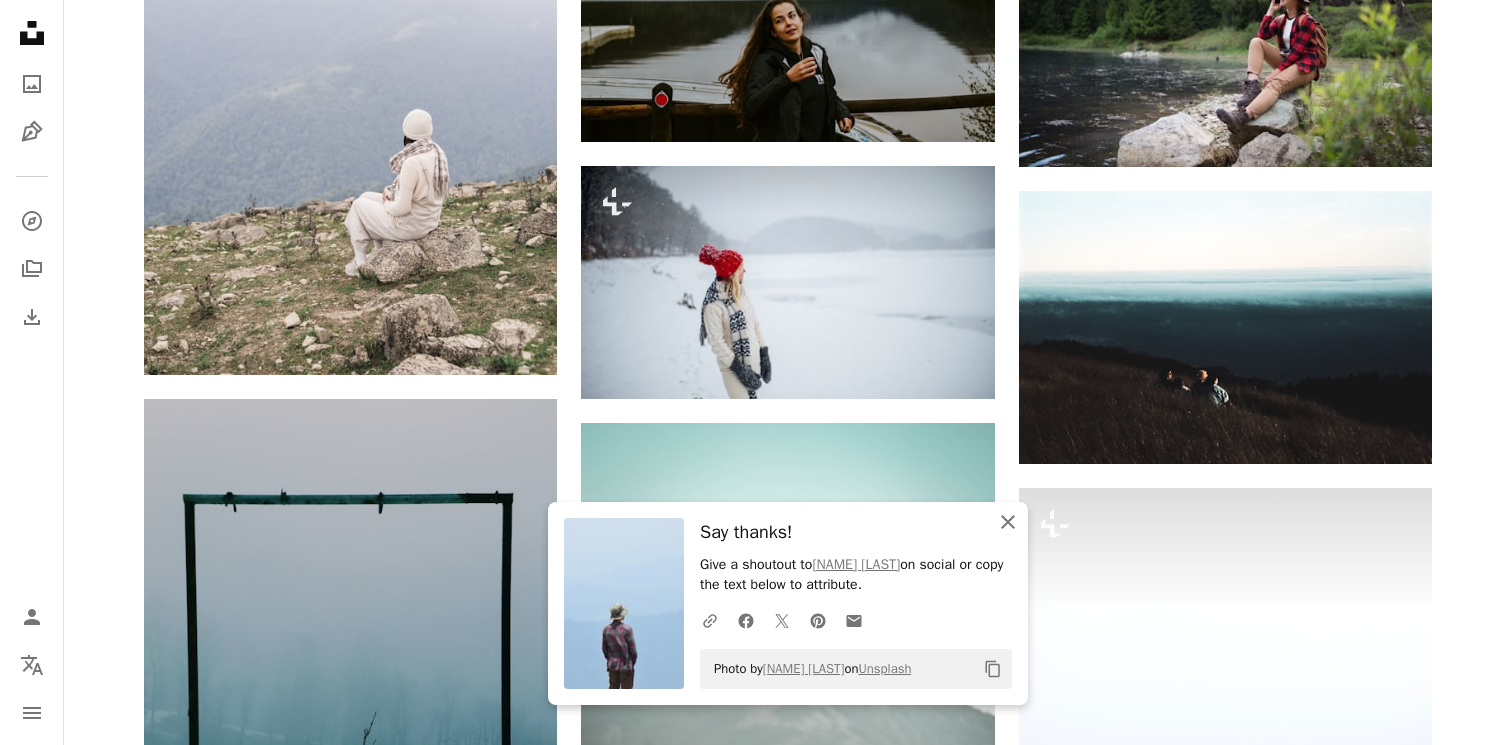 click on "An X shape" 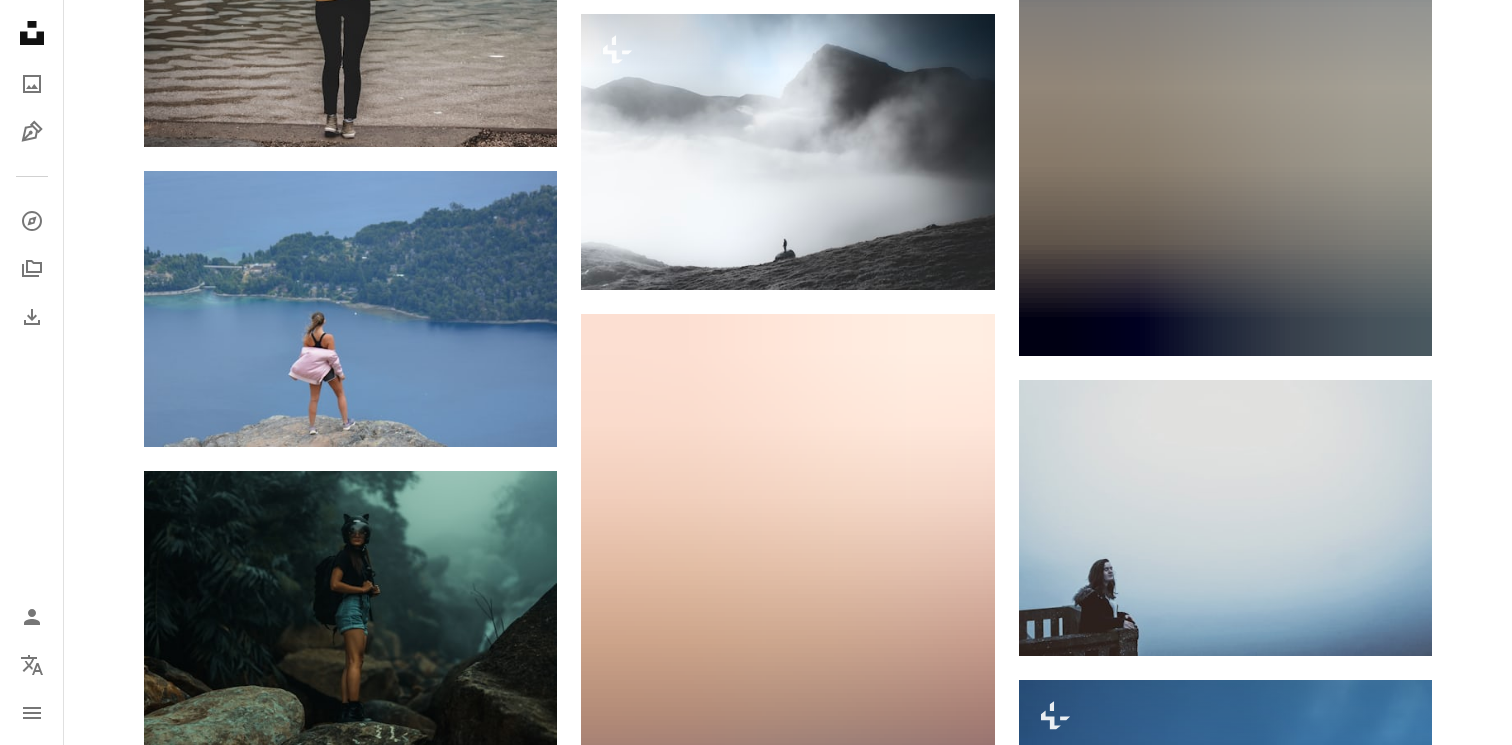 scroll, scrollTop: 32855, scrollLeft: 0, axis: vertical 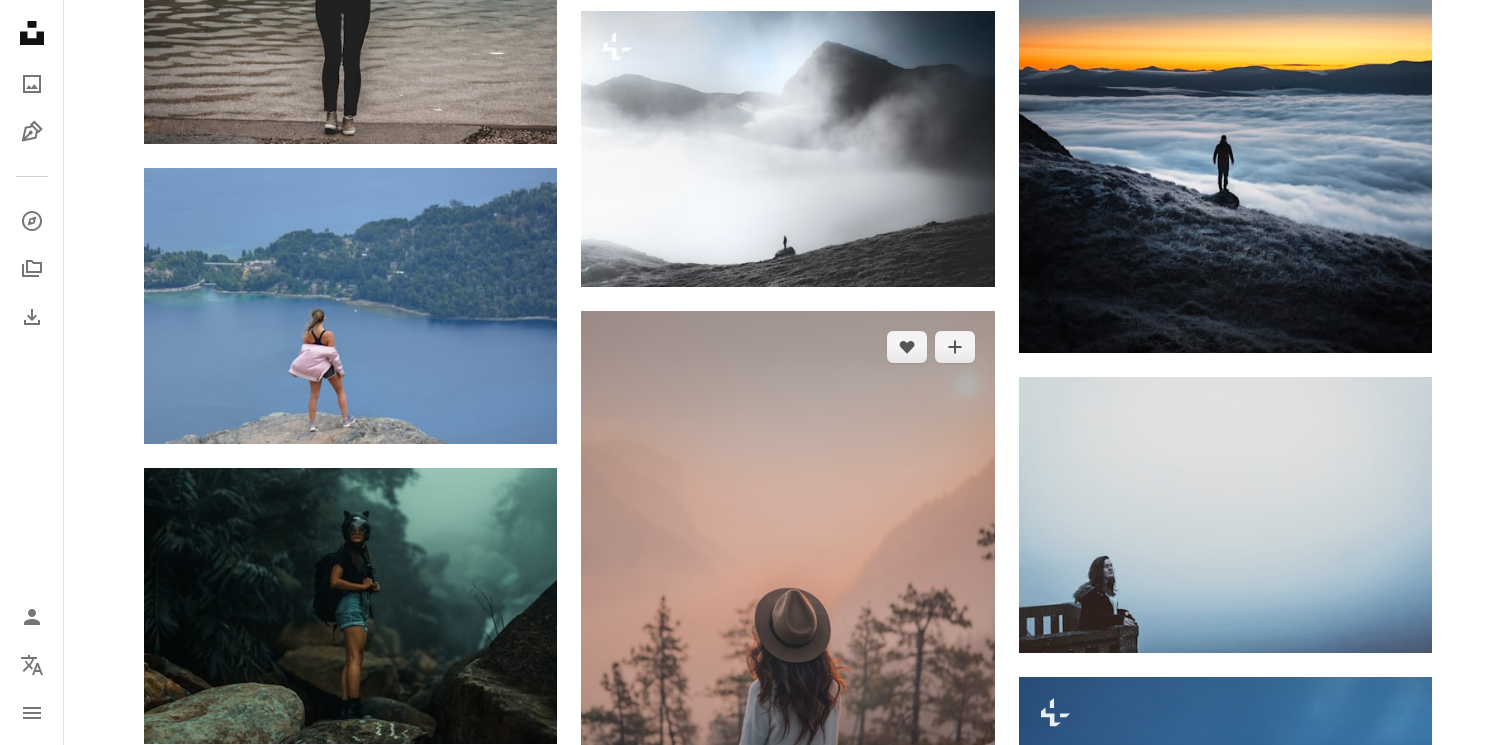 click at bounding box center [787, 600] 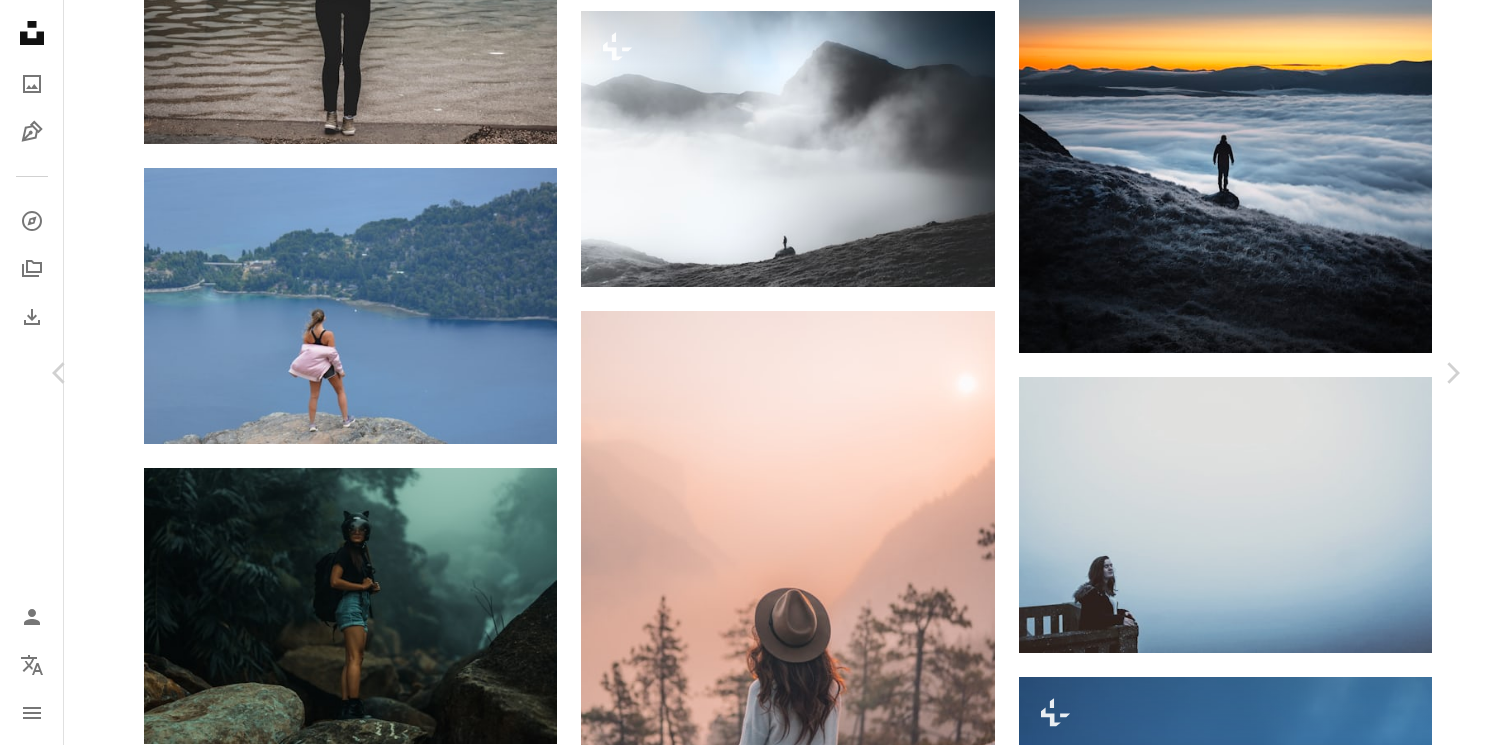 click on "Download free" at bounding box center [1263, 5910] 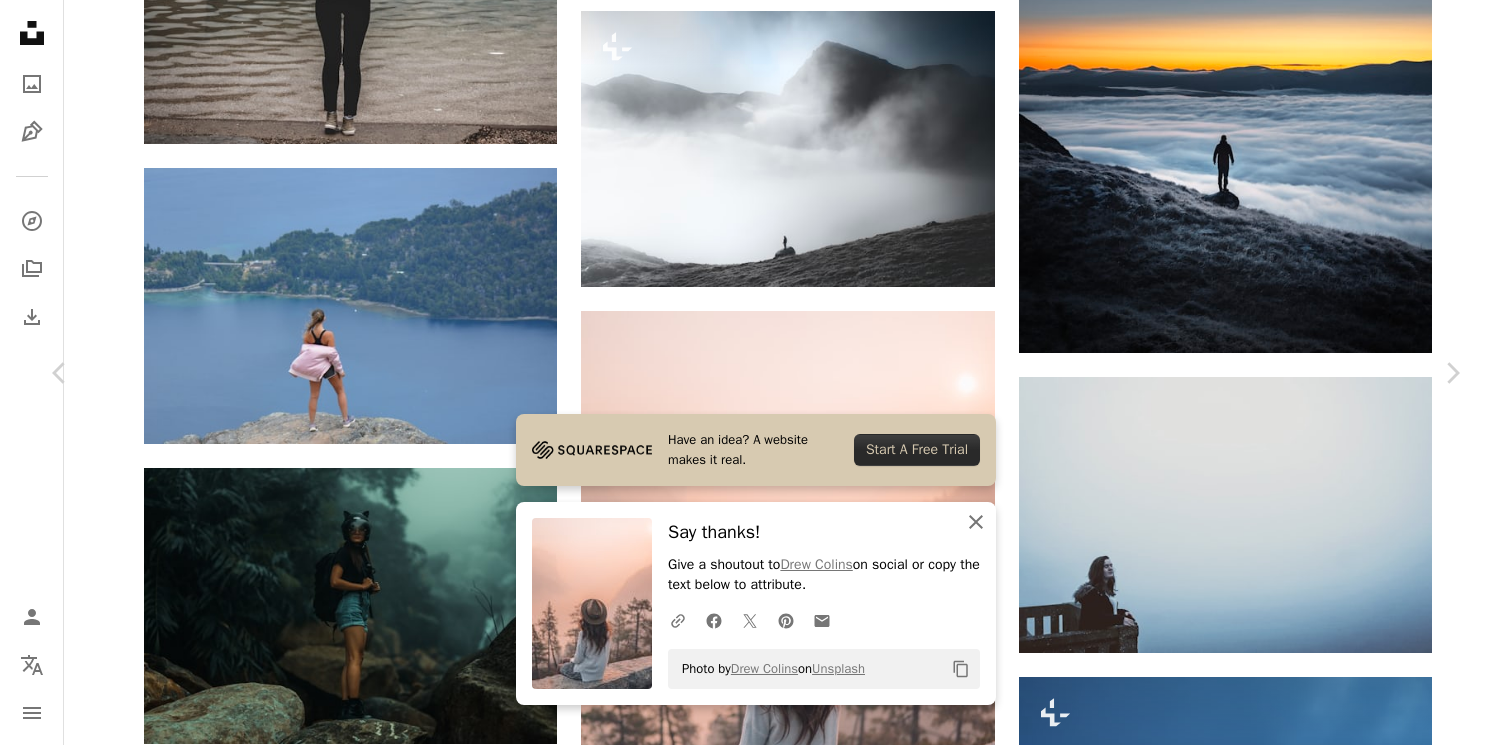 click on "An X shape" 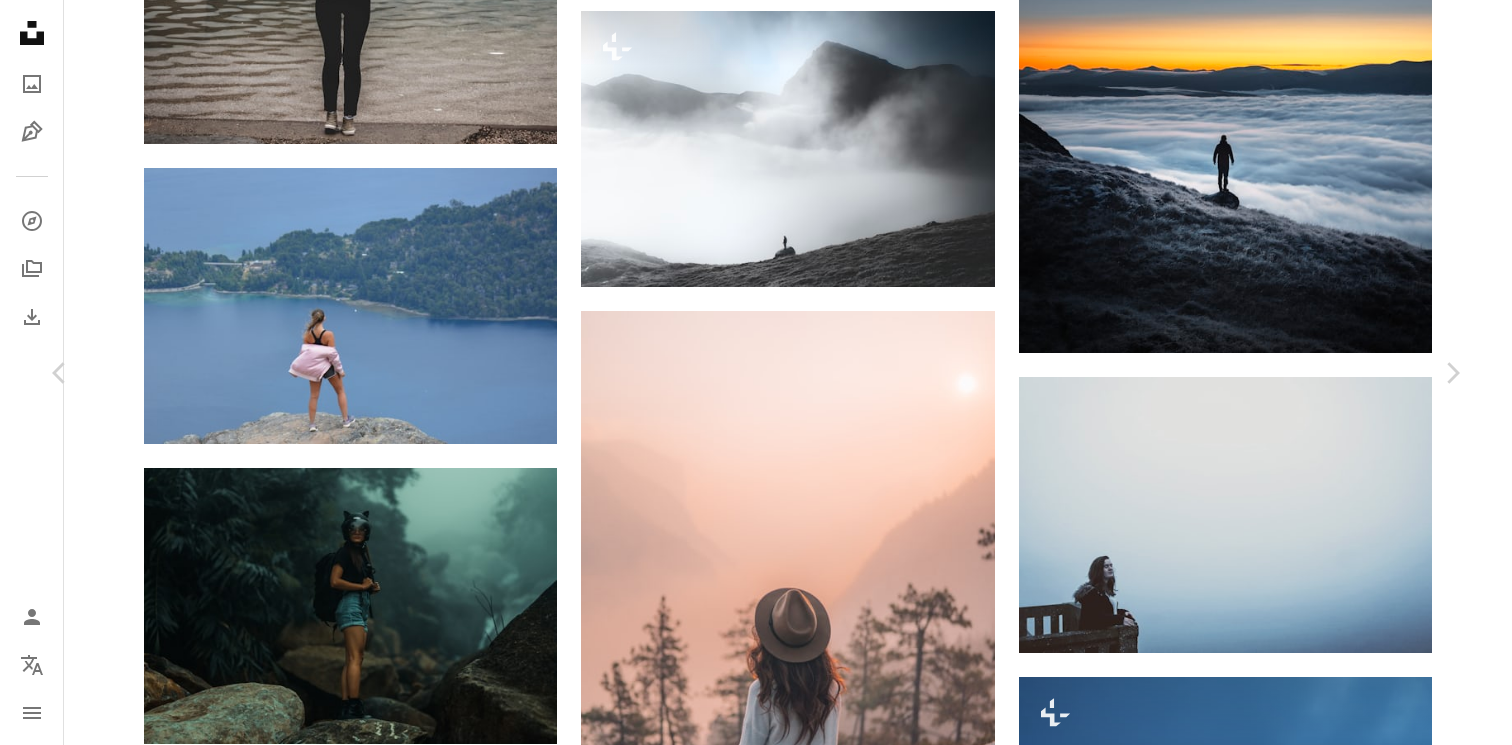 scroll, scrollTop: 0, scrollLeft: 0, axis: both 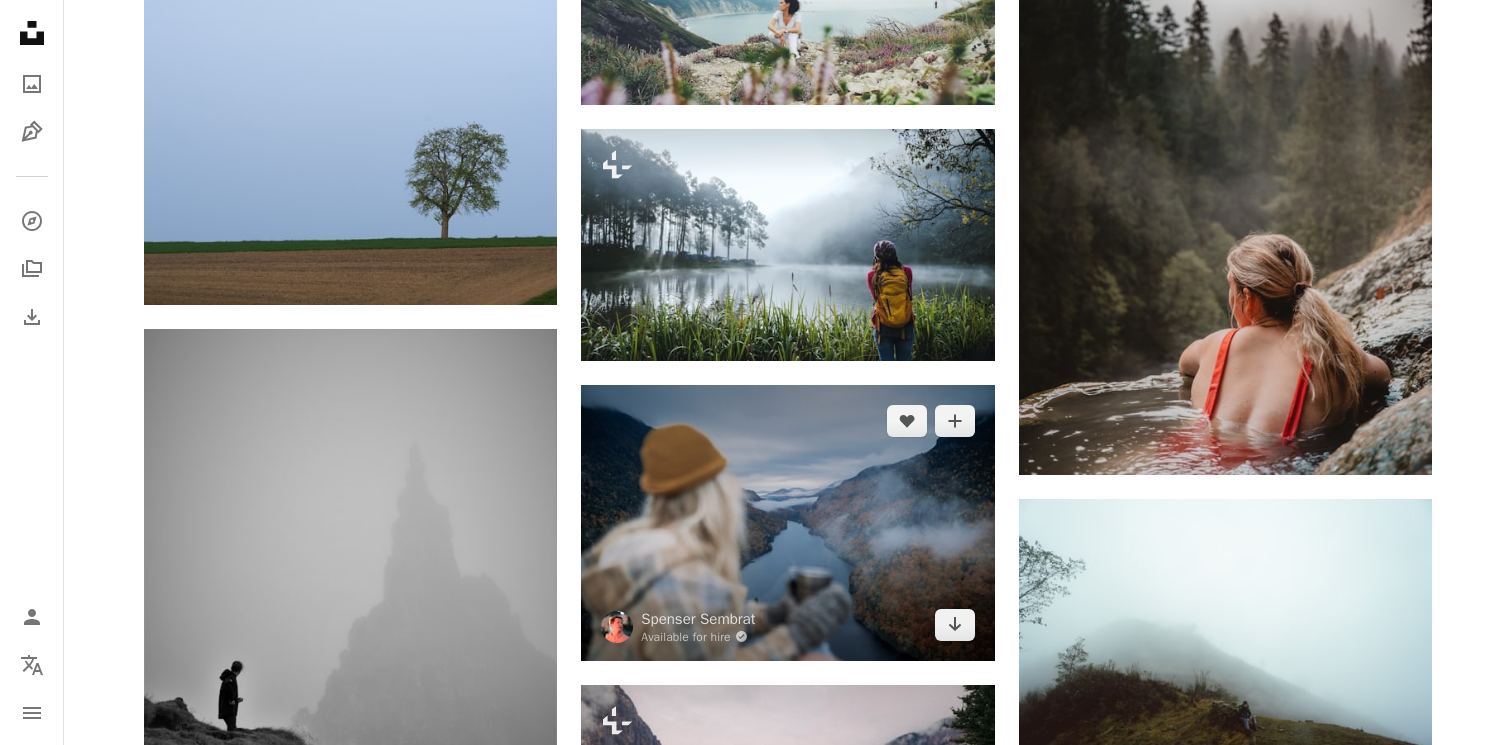 click at bounding box center (787, 522) 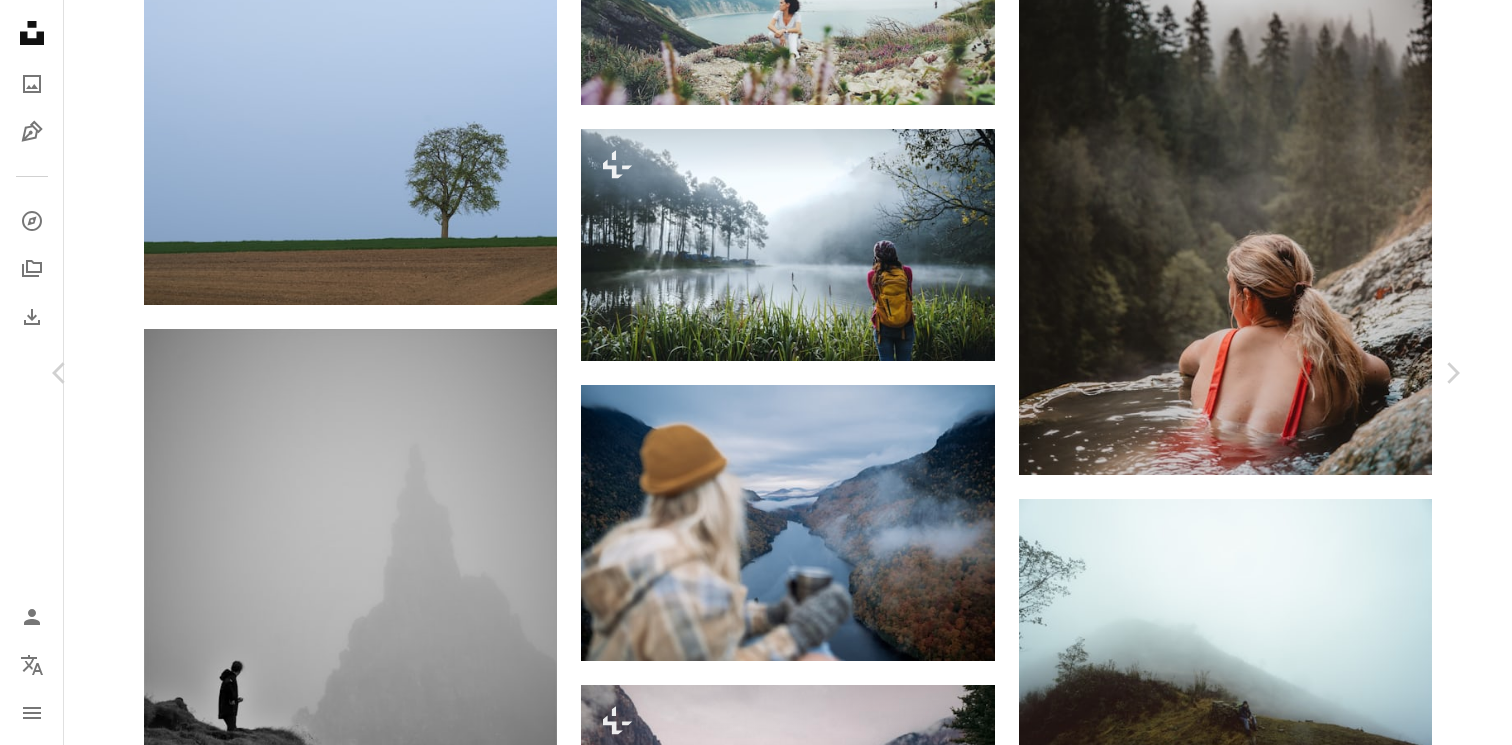 click on "Download free" at bounding box center [1263, 4527] 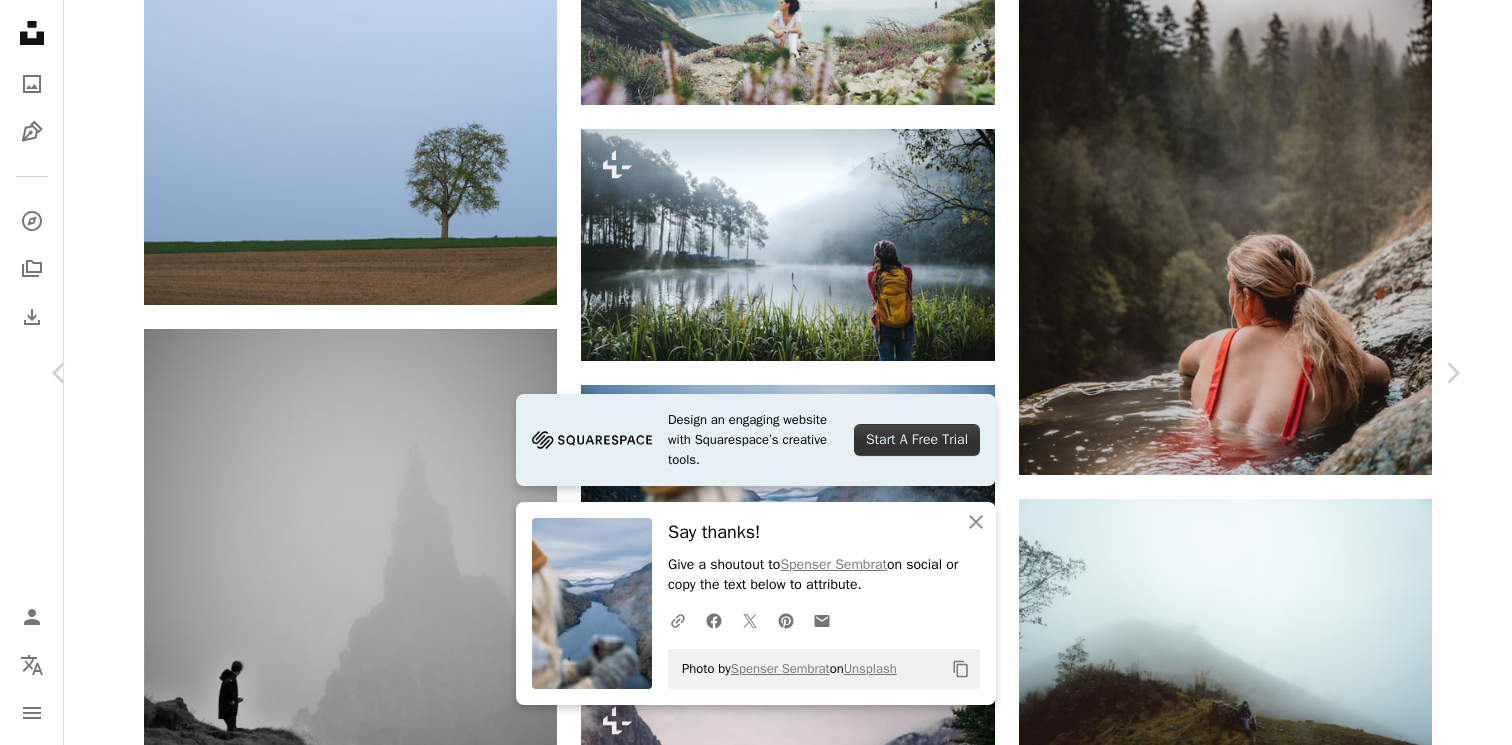 click on "An X shape Chevron left Chevron right Design an engaging website with Squarespace’s creative tools. Start A Free Trial An X shape Close Say thanks! Give a shoutout to  Spenser Sembrat  on social or copy the text below to attribute. A URL sharing icon (chains) Facebook icon X (formerly Twitter) icon Pinterest icon An envelope Photo by  Spenser Sembrat  on  Unsplash
Copy content Spenser Sembrat Available for hire A checkmark inside of a circle A heart A plus sign Download free Chevron down Zoom in Views 489,641 Downloads 2,196 Featured in Photos A forward-right arrow Share Info icon Info More Actions A map marker Adirondack Mountains Calendar outlined Published on  October 13, 2022 Camera SONY, ILCE-7M3 Safety Free to use under the  Unsplash License travel girl blue mountains clouds river adventure morning fog view hike coat blue hour ledge portrait human people photo face female Free images Browse premium related images on iStock  |  Save 20% with code UNSPLASH20 View more on iStock  ↗ A heart For" at bounding box center (756, 4852) 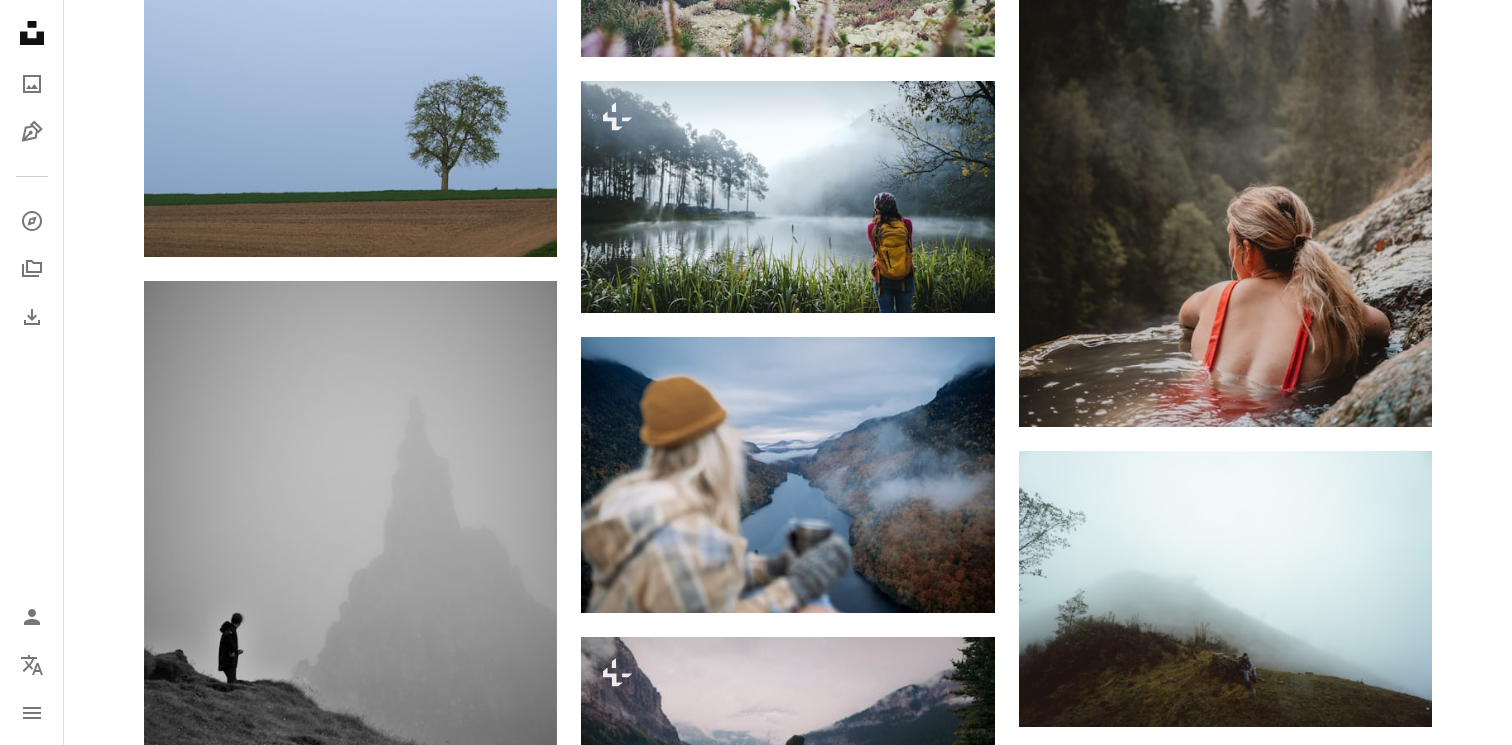 scroll, scrollTop: 34230, scrollLeft: 0, axis: vertical 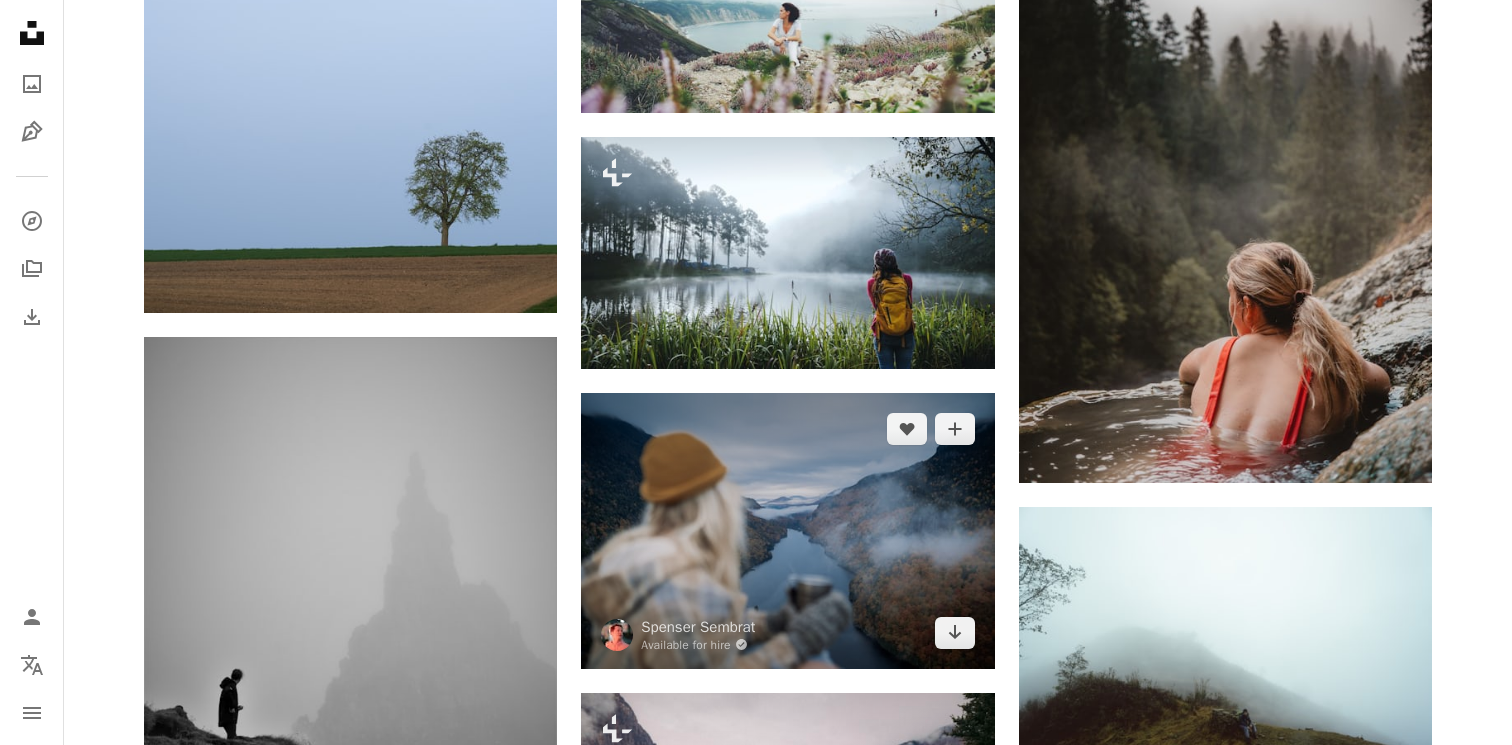 click at bounding box center (787, 530) 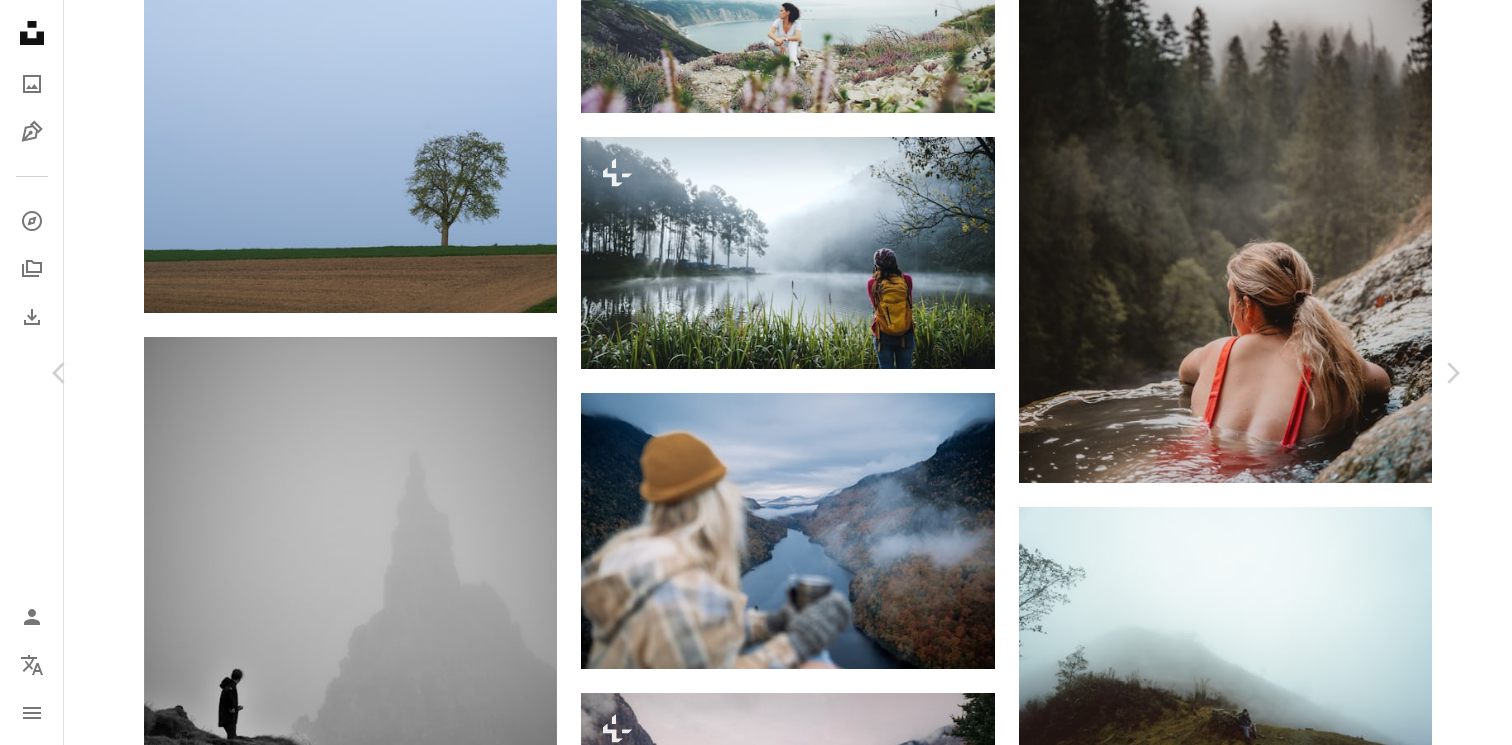 click on "Download free" at bounding box center (1263, 5813) 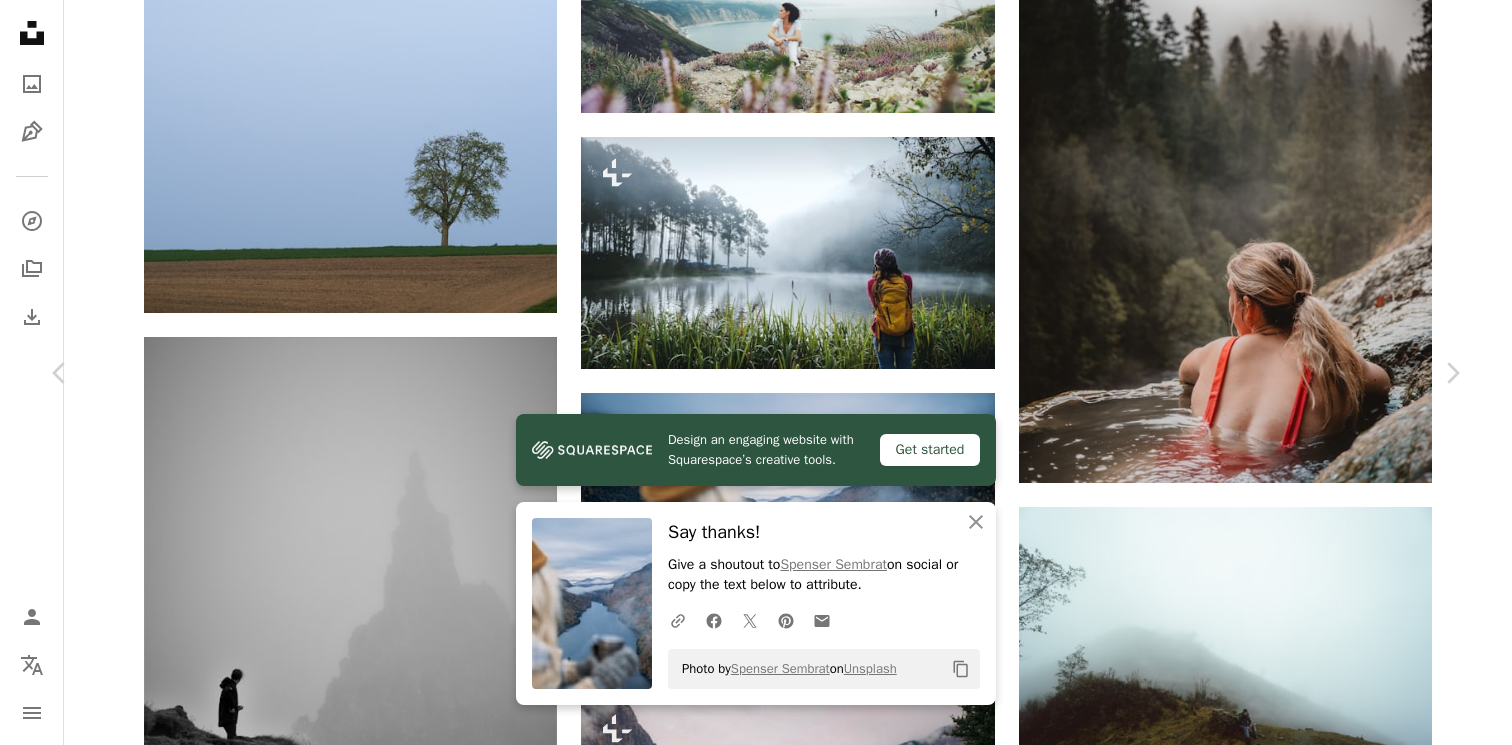 click on "An X shape Chevron left Chevron right Design an engaging website with Squarespace’s creative tools. Get started An X shape Close Say thanks! Give a shoutout to  [NAME] [LAST]  on social or copy the text below to attribute. A URL sharing icon (chains) Facebook icon X (formerly Twitter) icon Pinterest icon An envelope Photo by  [NAME] [LAST]  on  Unsplash
Copy content [NAME] [LAST] Available for hire A checkmark inside of a circle A heart A plus sign Download free Chevron down Zoom in Views 489,641 Downloads 2,196 Featured in Photos A forward-right arrow Share Info icon Info More Actions A map marker Adirondack Mountains Calendar outlined Published on  [DATE]  Camera SONY, ILCE-7M3 Safety Free to use under the  Unsplash License travel girl blue mountains clouds river adventure morning fog view hike coat blue hour ledge portrait human people photo face female Free images Browse premium related images on iStock  |  Save 20% with code UNSPLASH20 View more on iStock  ↗ Related images For" at bounding box center (756, 6138) 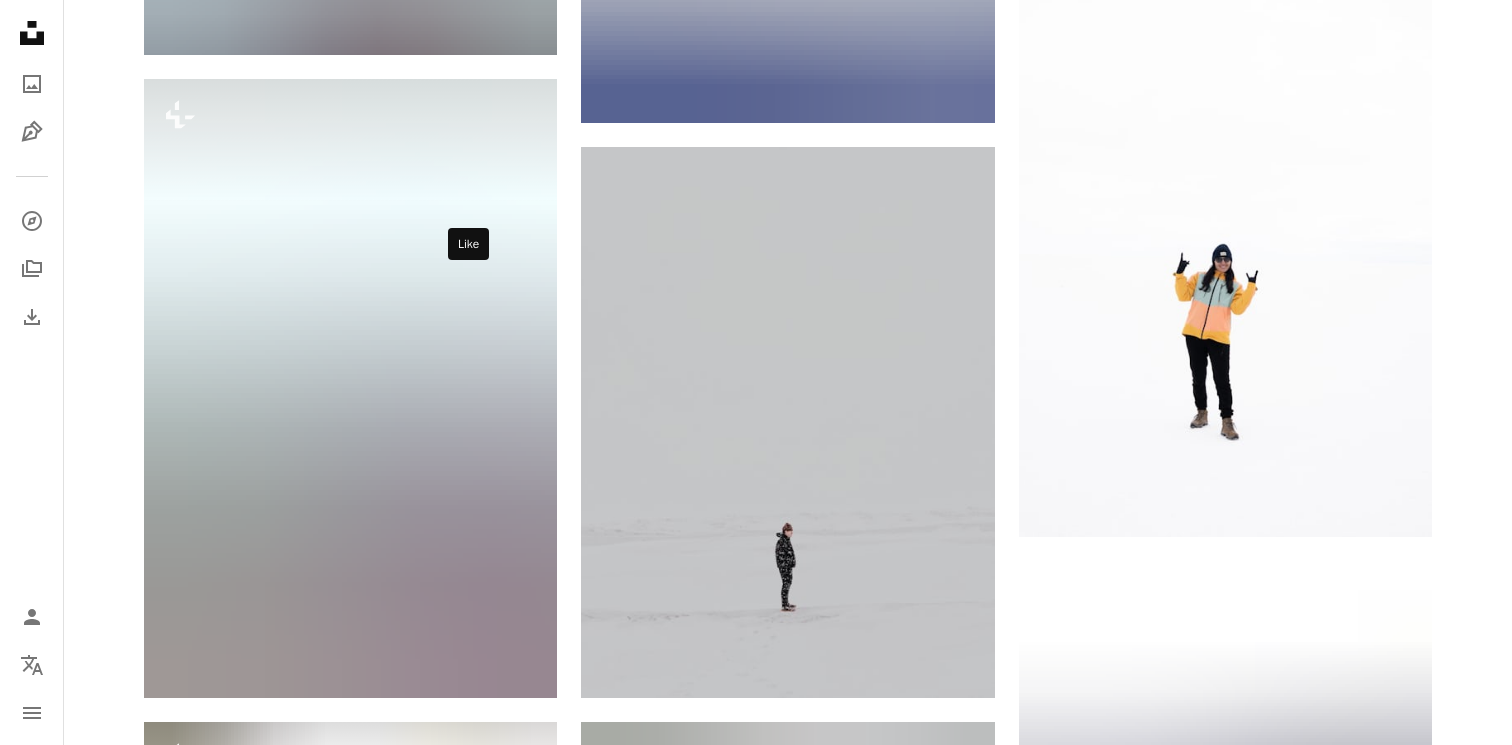 scroll, scrollTop: 35712, scrollLeft: 0, axis: vertical 